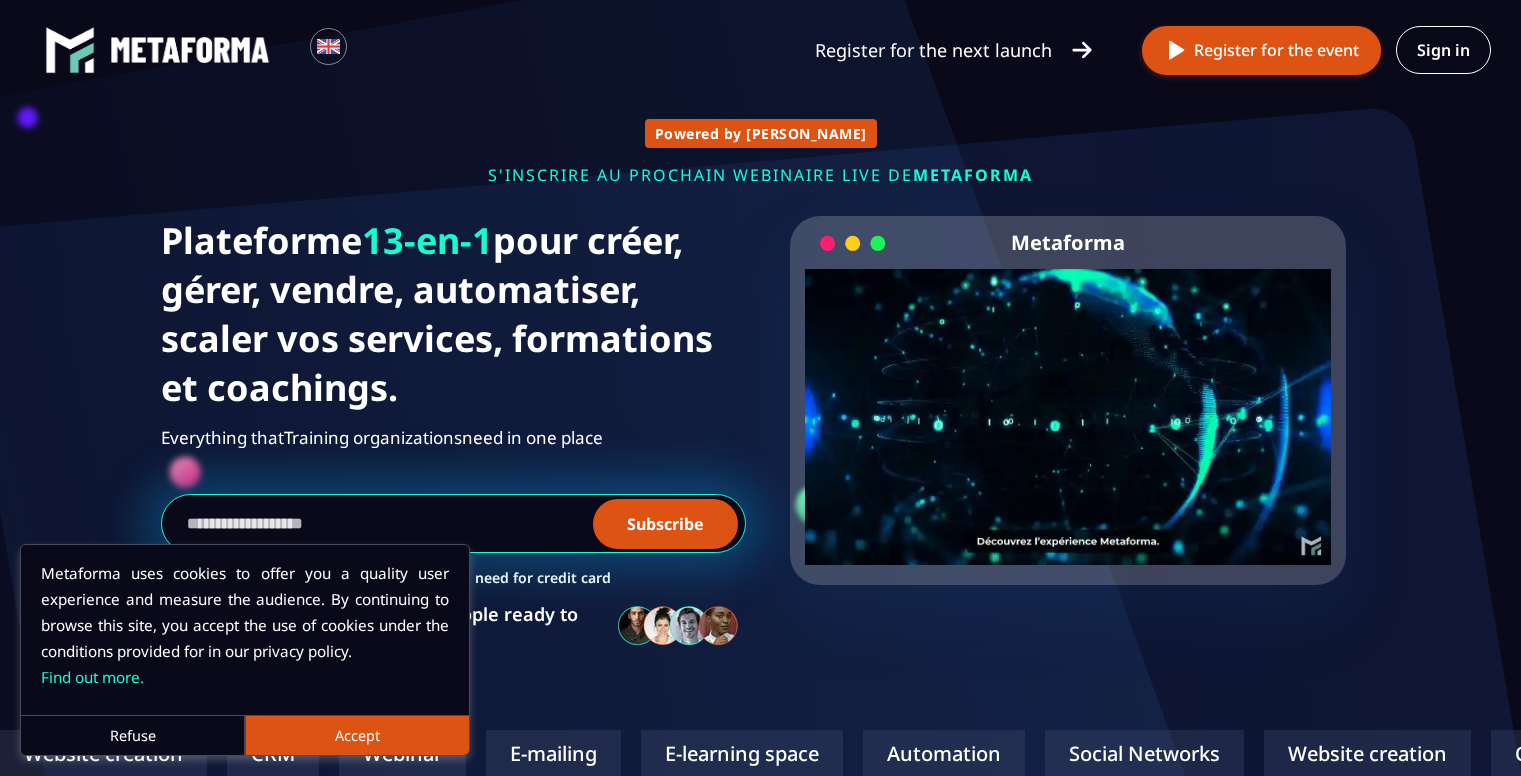 scroll, scrollTop: 0, scrollLeft: 0, axis: both 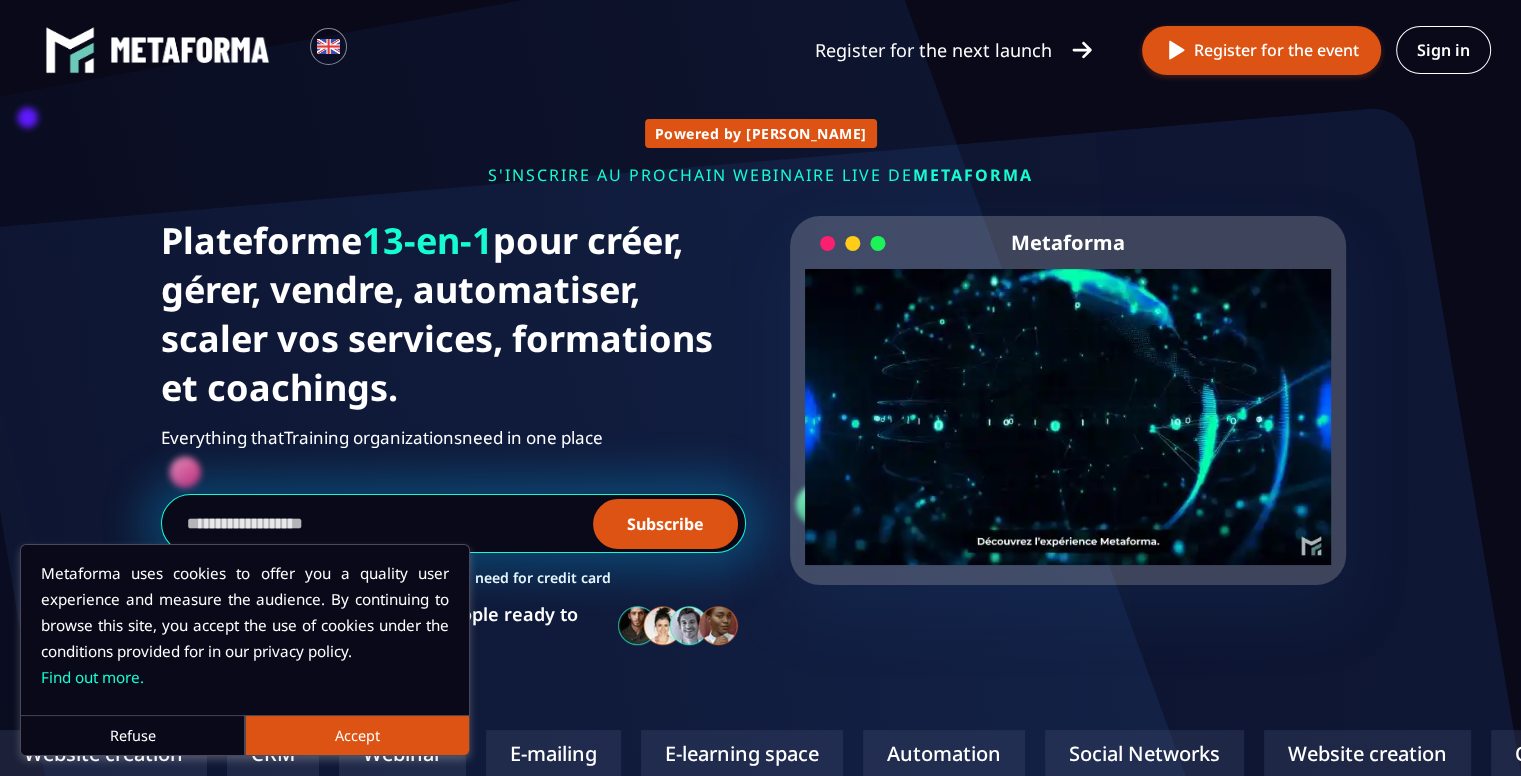 click on "Refuse" at bounding box center (133, 735) 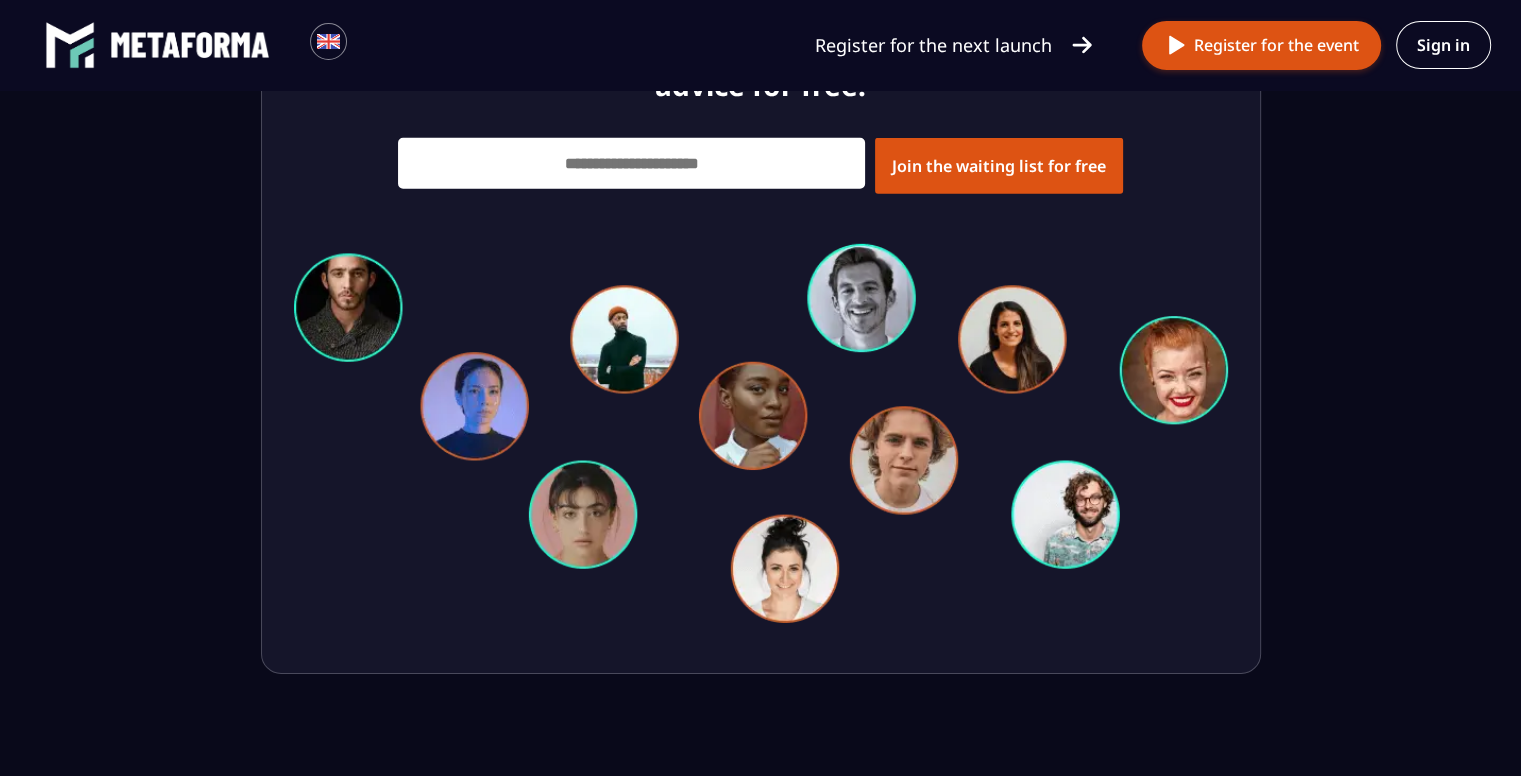 scroll, scrollTop: 6388, scrollLeft: 0, axis: vertical 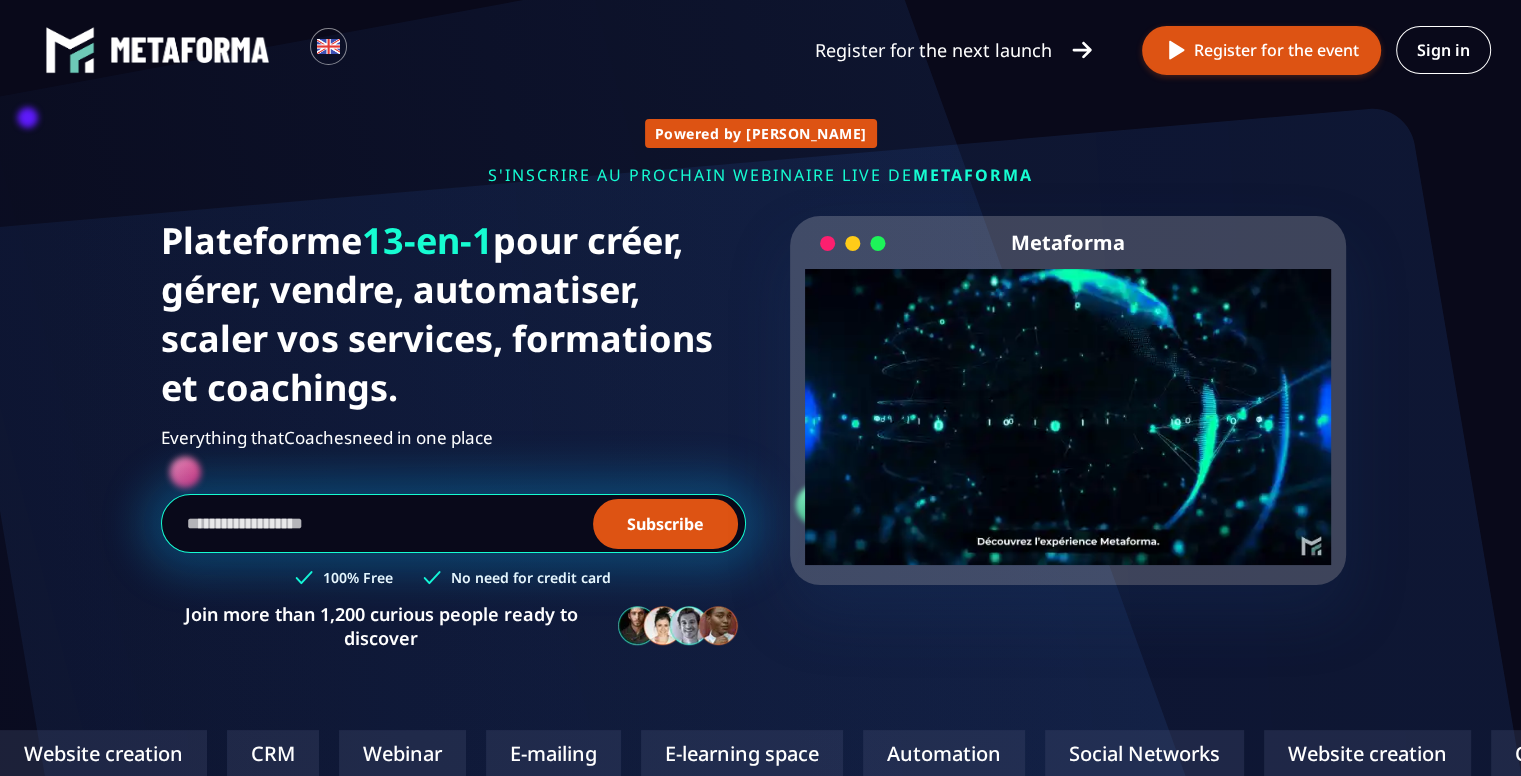 click on "Your browser does not support the video tag." at bounding box center [1068, 400] 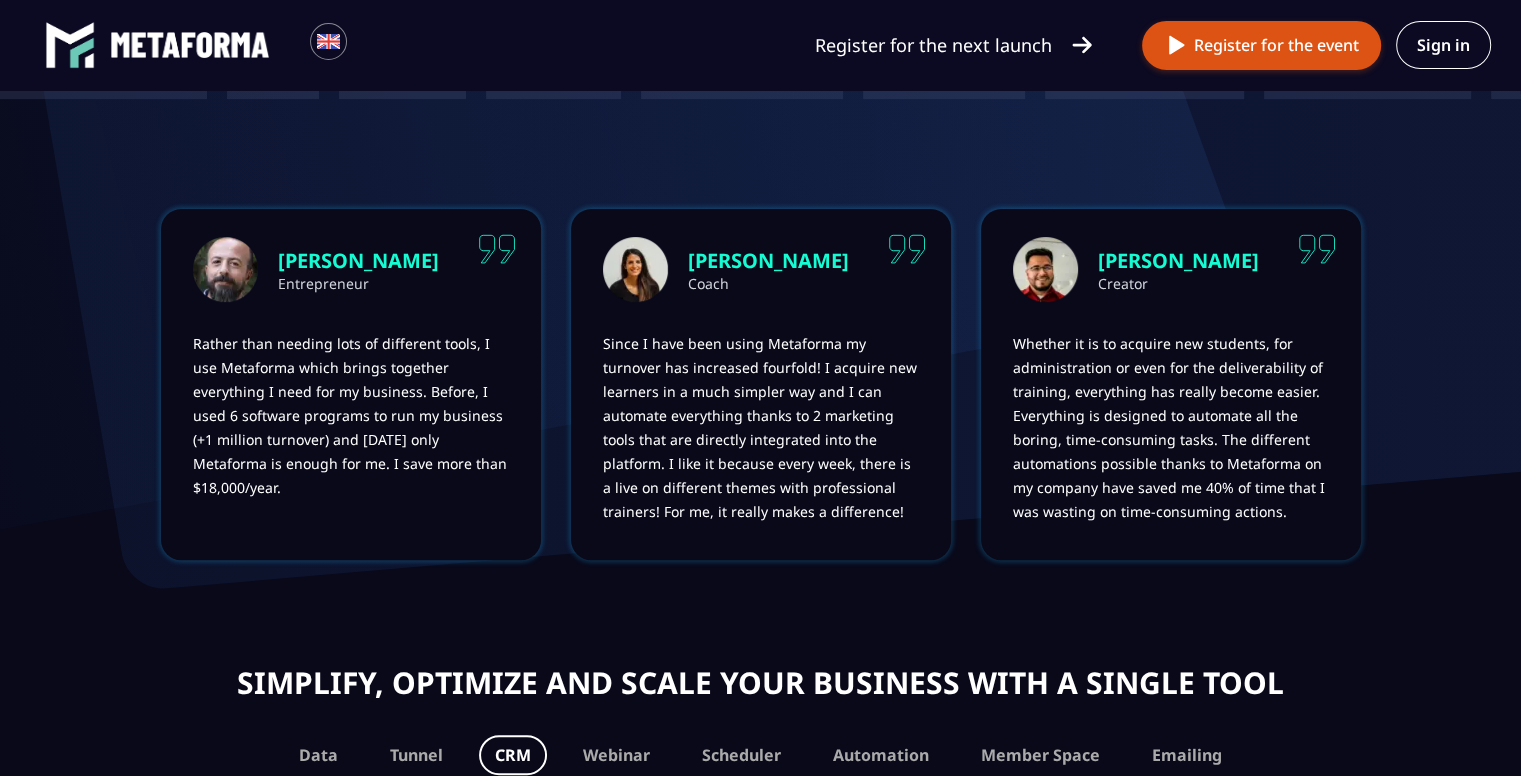 scroll, scrollTop: 1132, scrollLeft: 0, axis: vertical 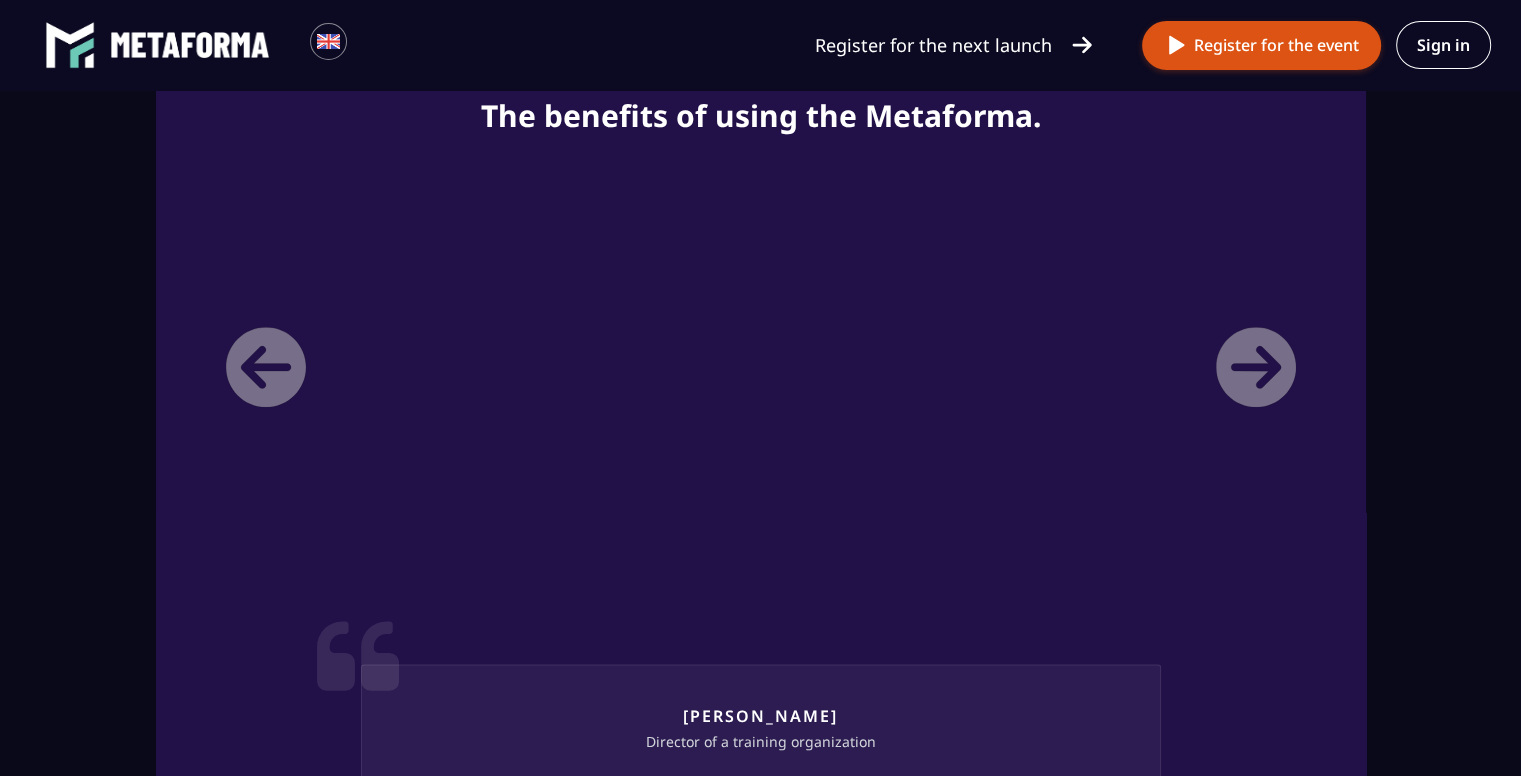 click on "[PERSON_NAME] Director of a training organization My name is [PERSON_NAME], I have been the director of a training organization for over 3 years. I use MetaForma because no software on the market is comparable. Whether it's administrative or marketing, everything is studied to optimize our time and increase our turnover. Before, I used 5 software programs and now I only need one software.   Since I used MetaForma my turnover has been multiplied by 4 and my working time divided by 3. The tool is very collaborative, everyone of my teammates has access to it and we can all work together, it's very practical. And with the subscription, I have access to my own virtual desktops in the metaverse, it’s pretty cool!  Reasons why I would recommend MetaForma? I think if you want to be one step ahead of your competitors, optimize your time, collaborate better with your teams and ultimately increase your turnover." at bounding box center (761, 658) 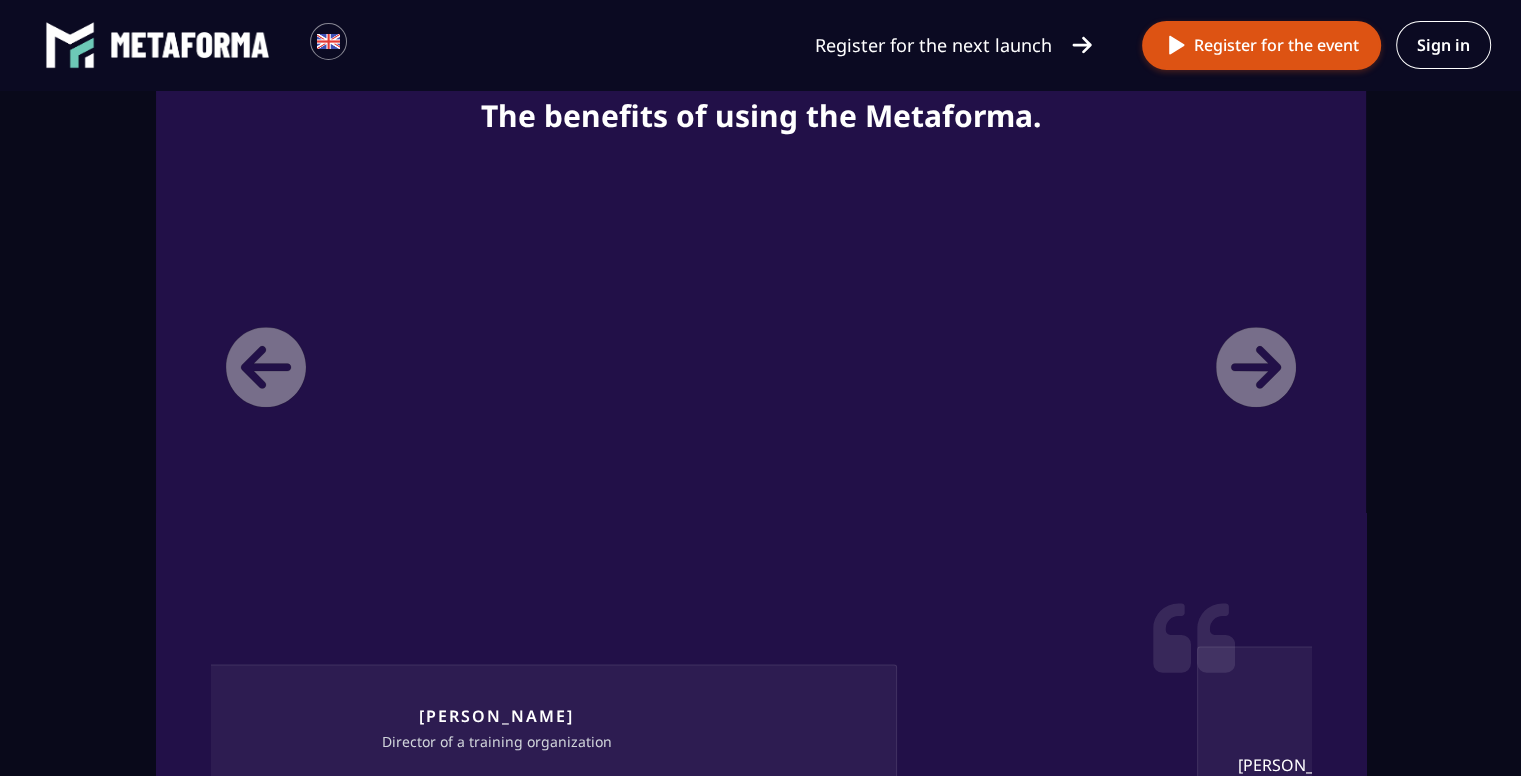 drag, startPoint x: 1276, startPoint y: 372, endPoint x: 1012, endPoint y: 403, distance: 265.81384 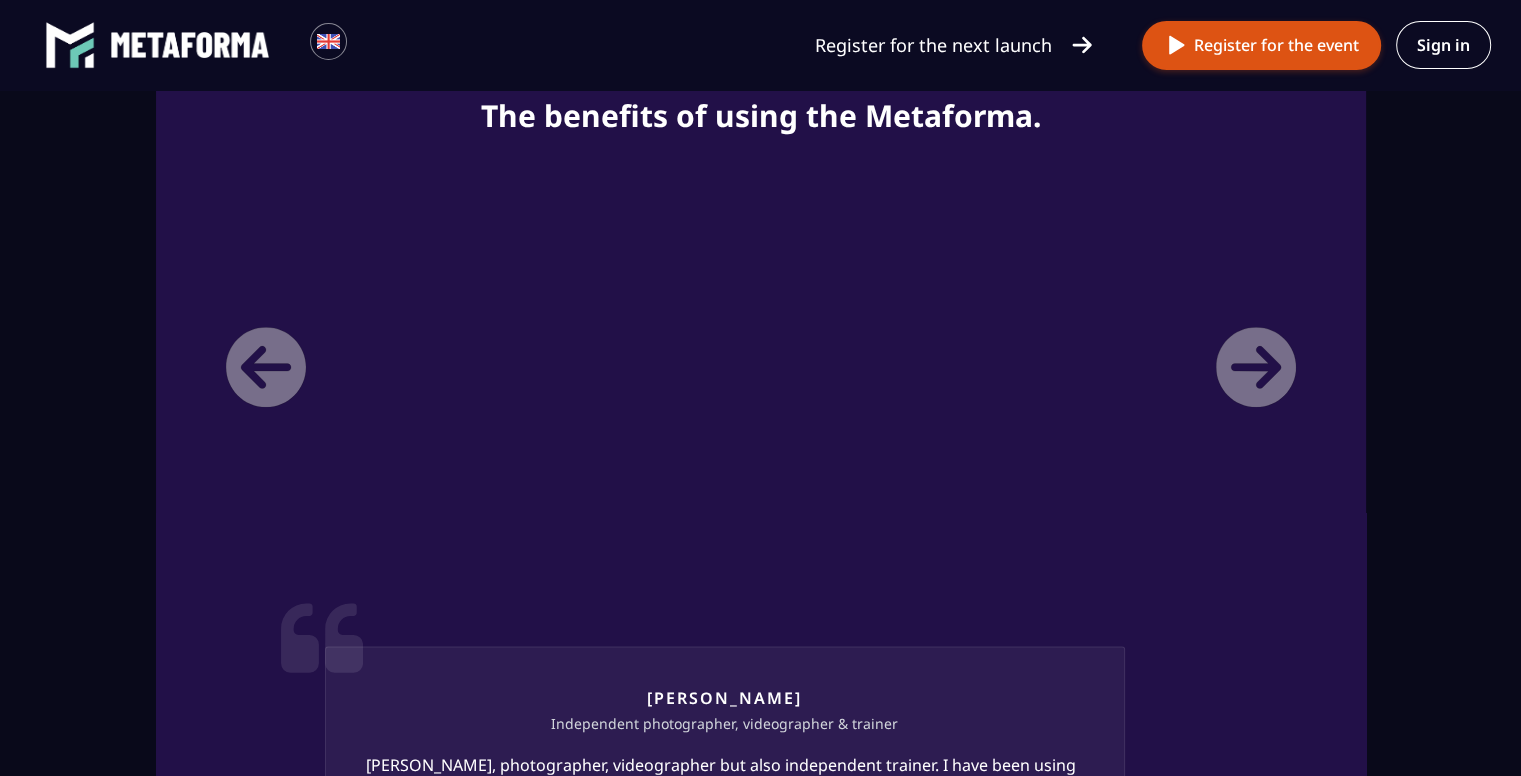 drag, startPoint x: 1268, startPoint y: 366, endPoint x: 131, endPoint y: 414, distance: 1138.0127 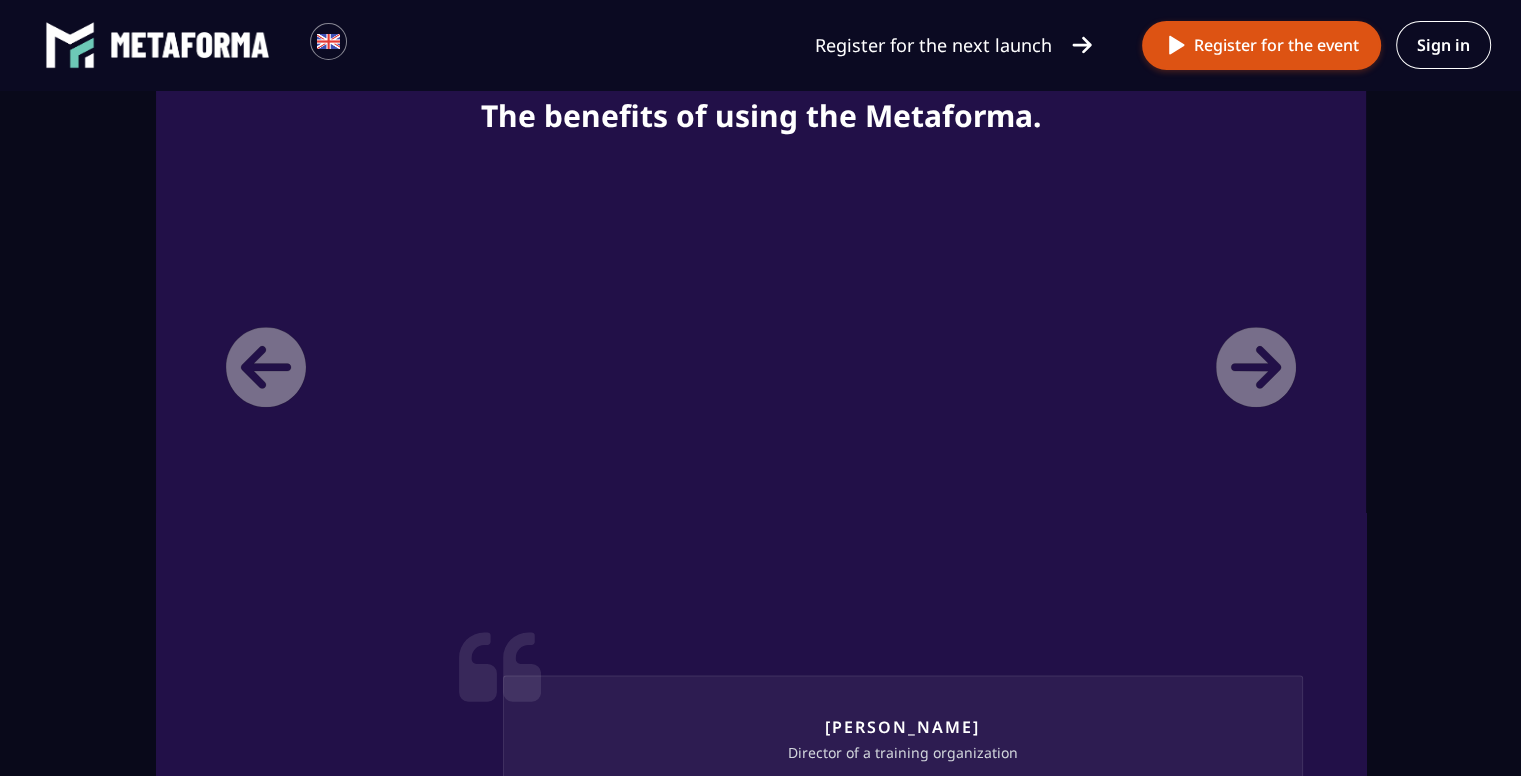 drag, startPoint x: 1246, startPoint y: 381, endPoint x: 288, endPoint y: 473, distance: 962.4074 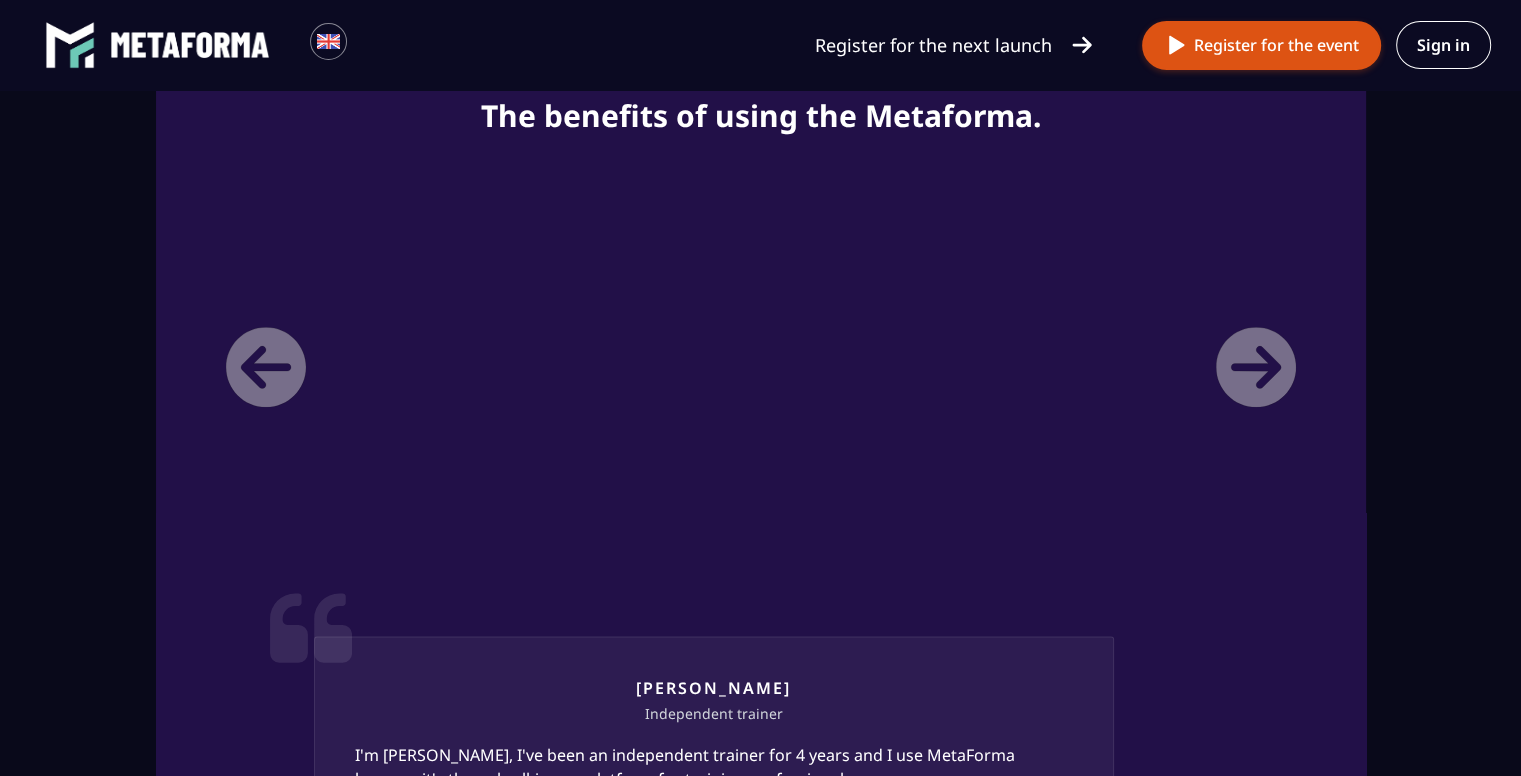drag, startPoint x: 1287, startPoint y: 373, endPoint x: 140, endPoint y: 516, distance: 1155.8798 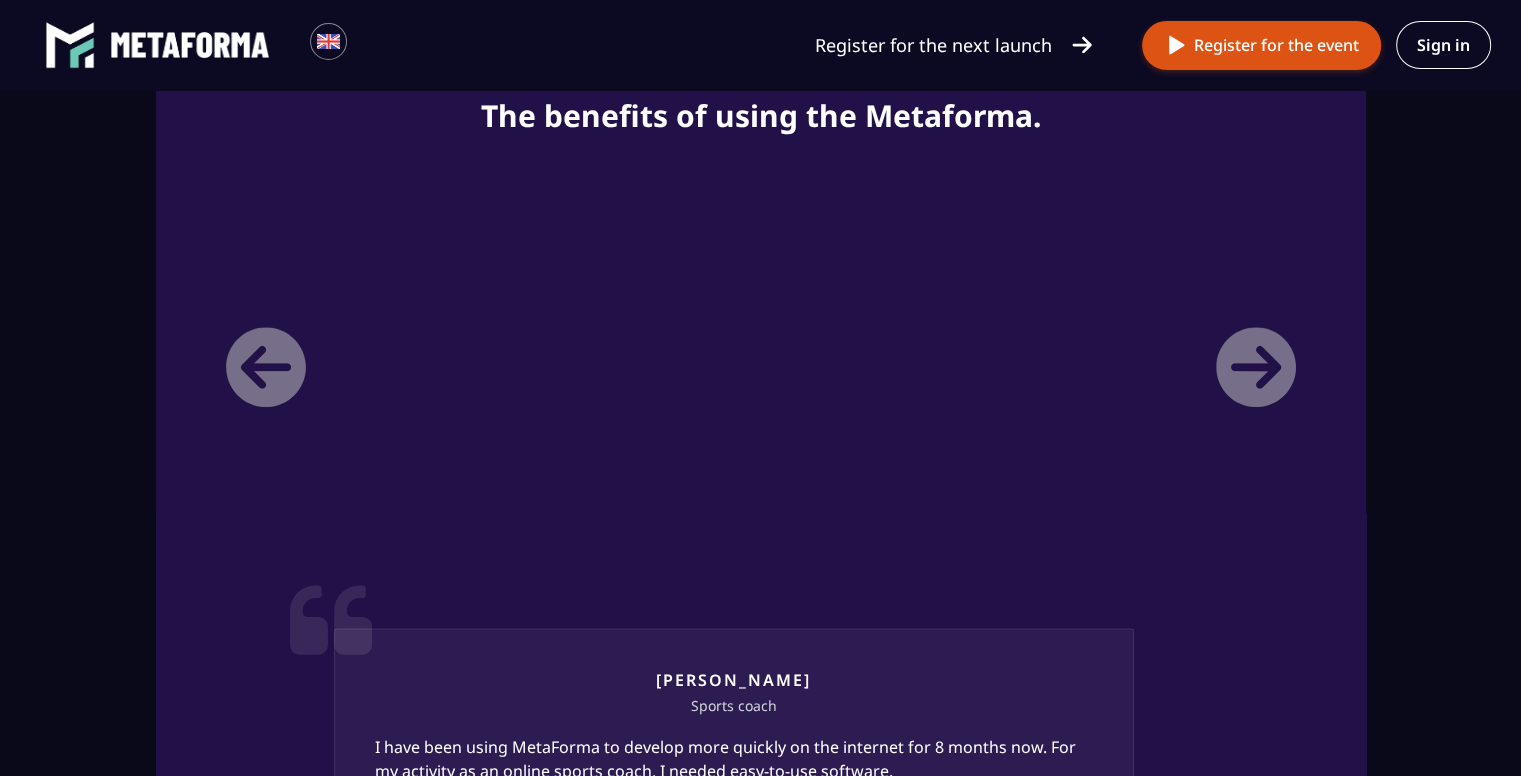 drag, startPoint x: 1237, startPoint y: 393, endPoint x: 110, endPoint y: 427, distance: 1127.5127 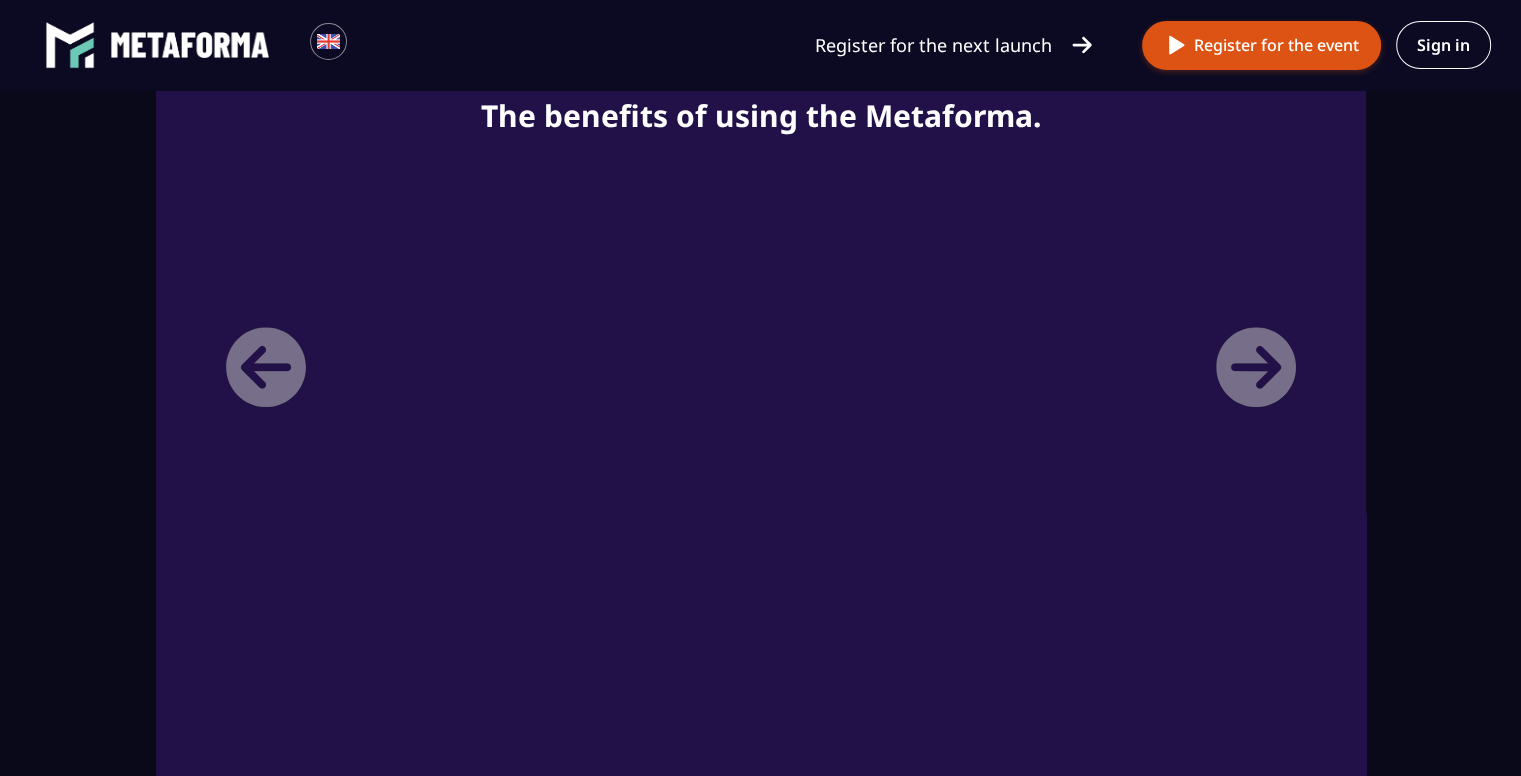 drag, startPoint x: 1272, startPoint y: 396, endPoint x: 21, endPoint y: 537, distance: 1258.921 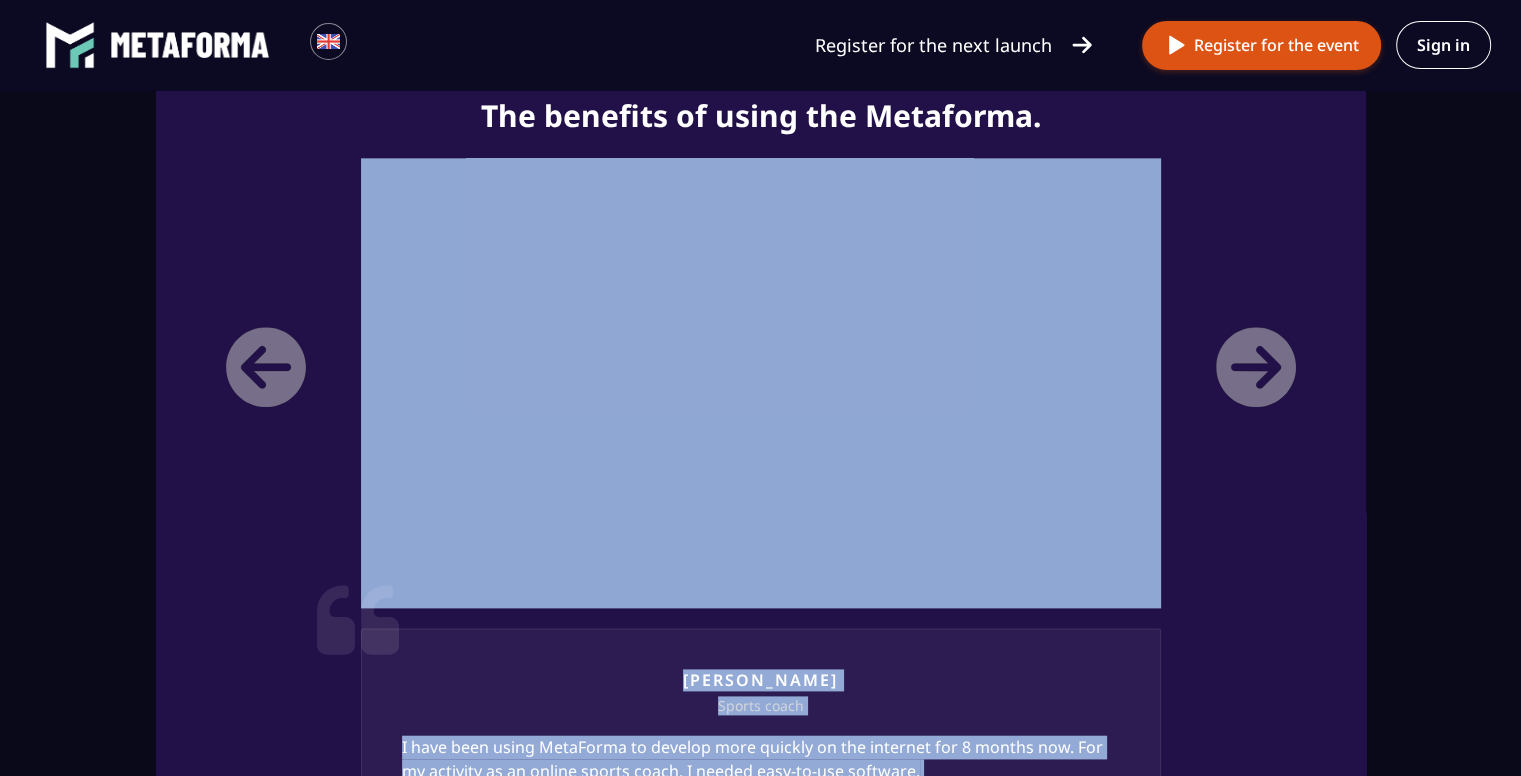 drag, startPoint x: 1352, startPoint y: 396, endPoint x: 0, endPoint y: 678, distance: 1381.0967 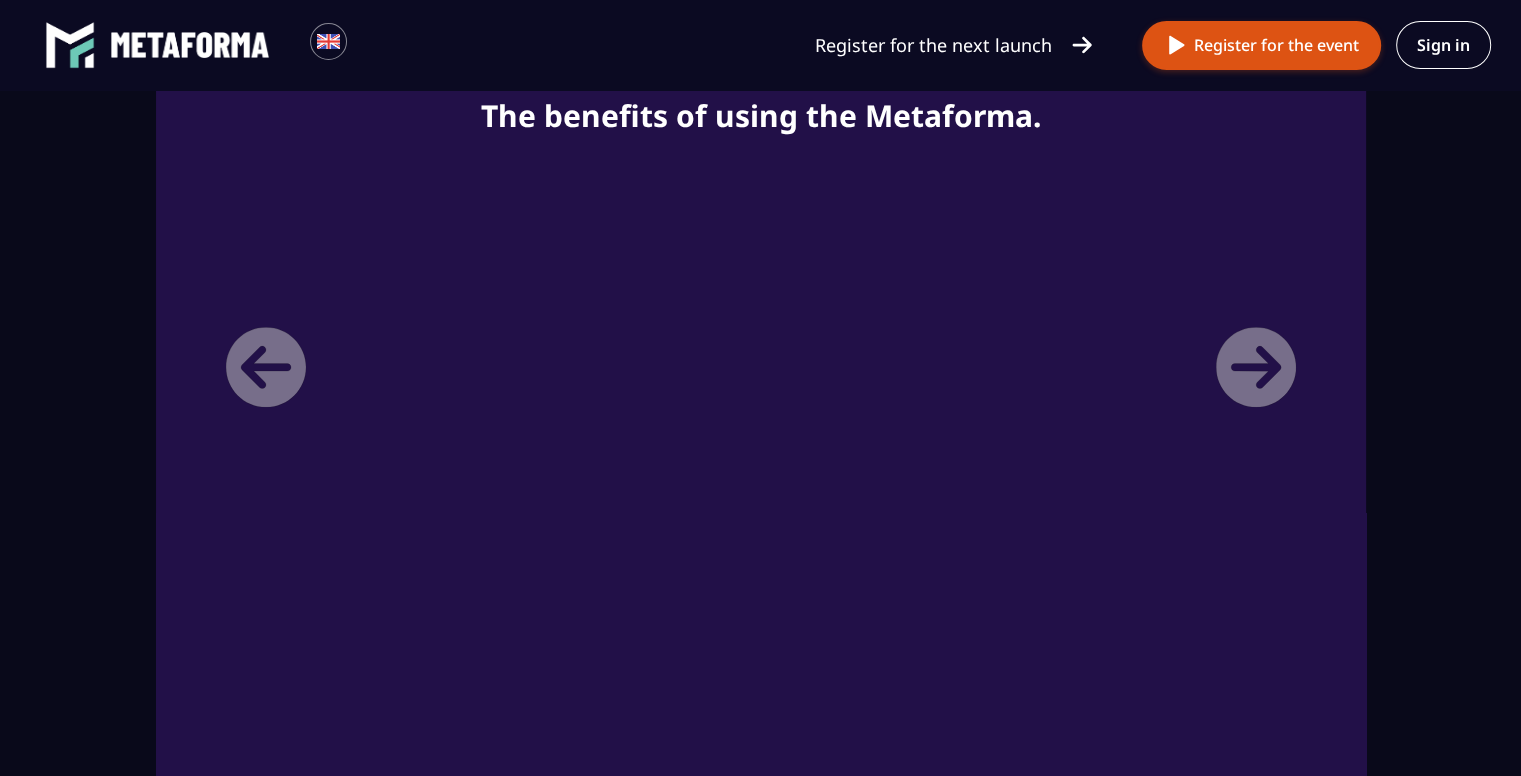 drag, startPoint x: 1268, startPoint y: 346, endPoint x: 0, endPoint y: 477, distance: 1274.749 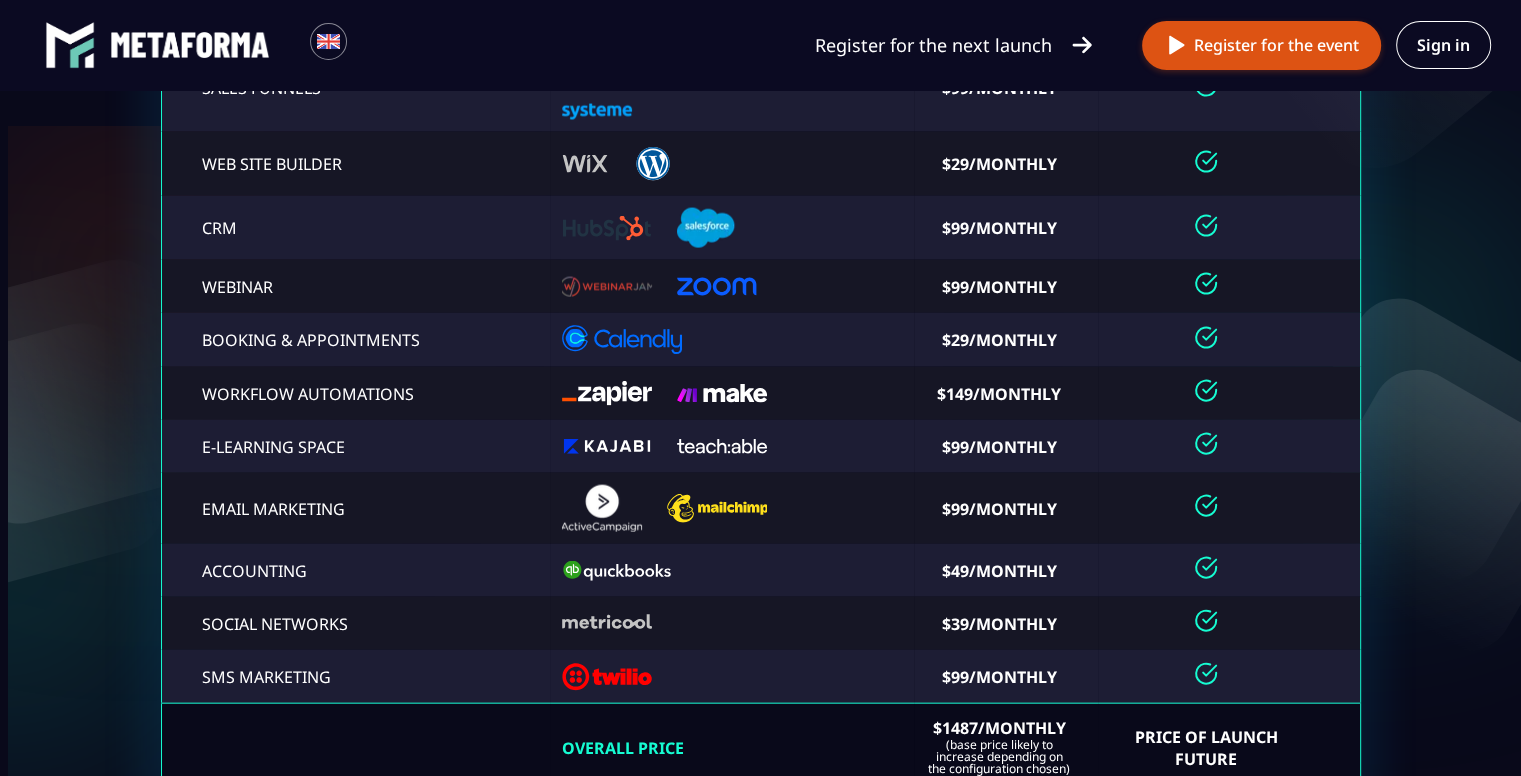 scroll, scrollTop: 1257, scrollLeft: 0, axis: vertical 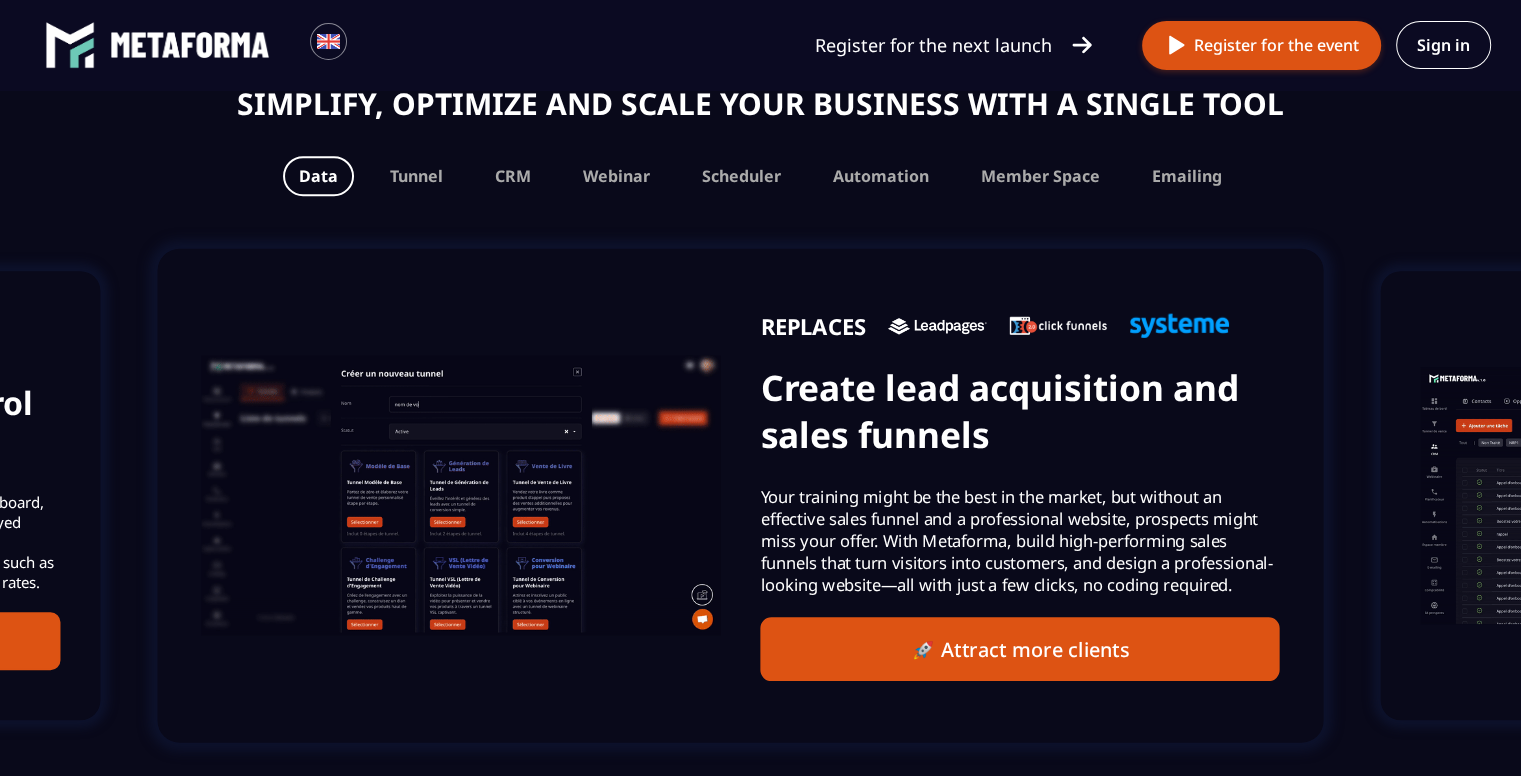 drag, startPoint x: 967, startPoint y: 218, endPoint x: 270, endPoint y: 442, distance: 732.11 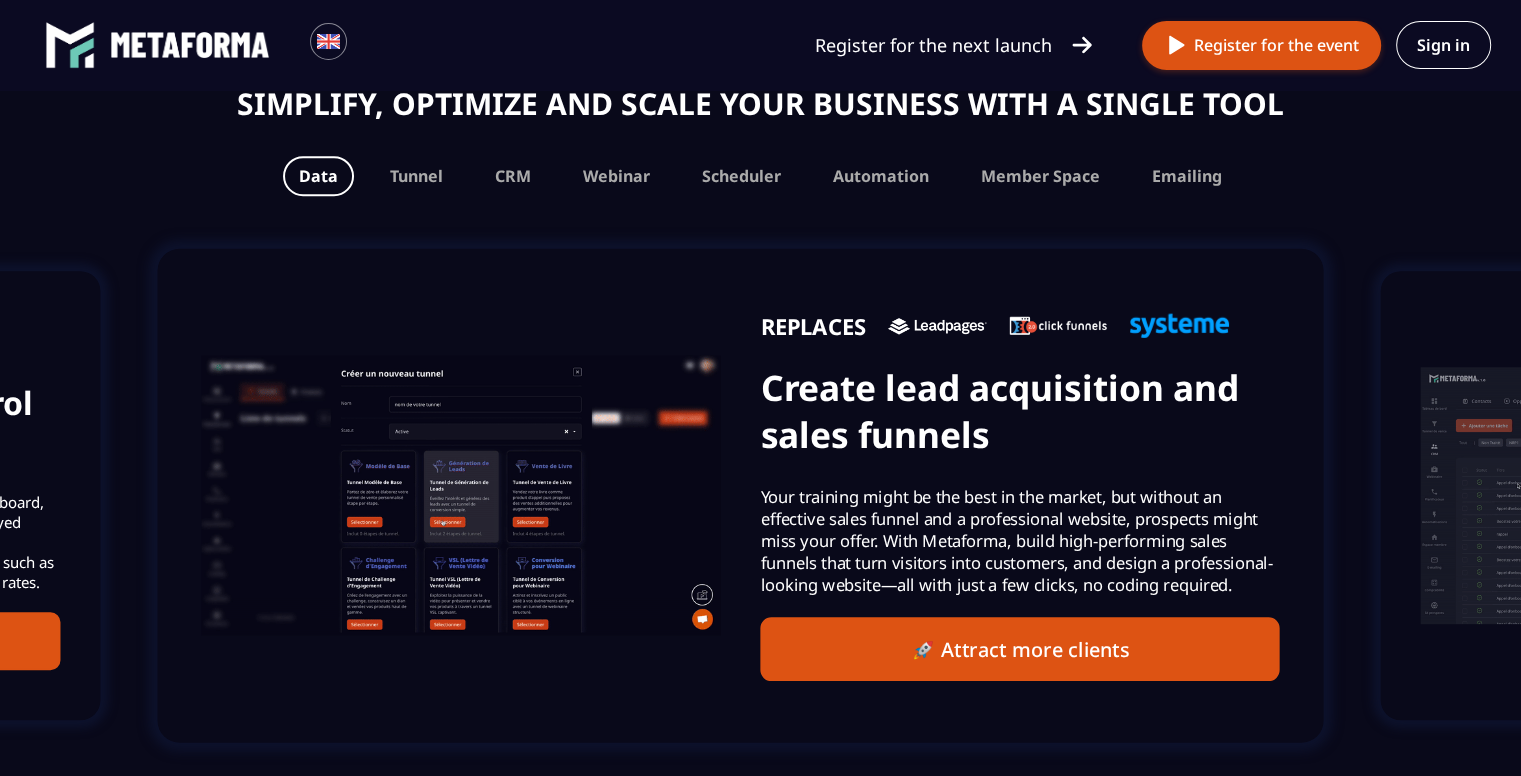 click on "REPLACES Create lead acquisition and sales funnels Your training might be the best in the market, but without an effective sales funnel and a professional website, prospects might miss your offer. With Metaforma, build high-performing sales funnels that turn visitors into customers, and design a professional-looking website—all with just a few clicks, no coding required. 🚀 Attract more clients" 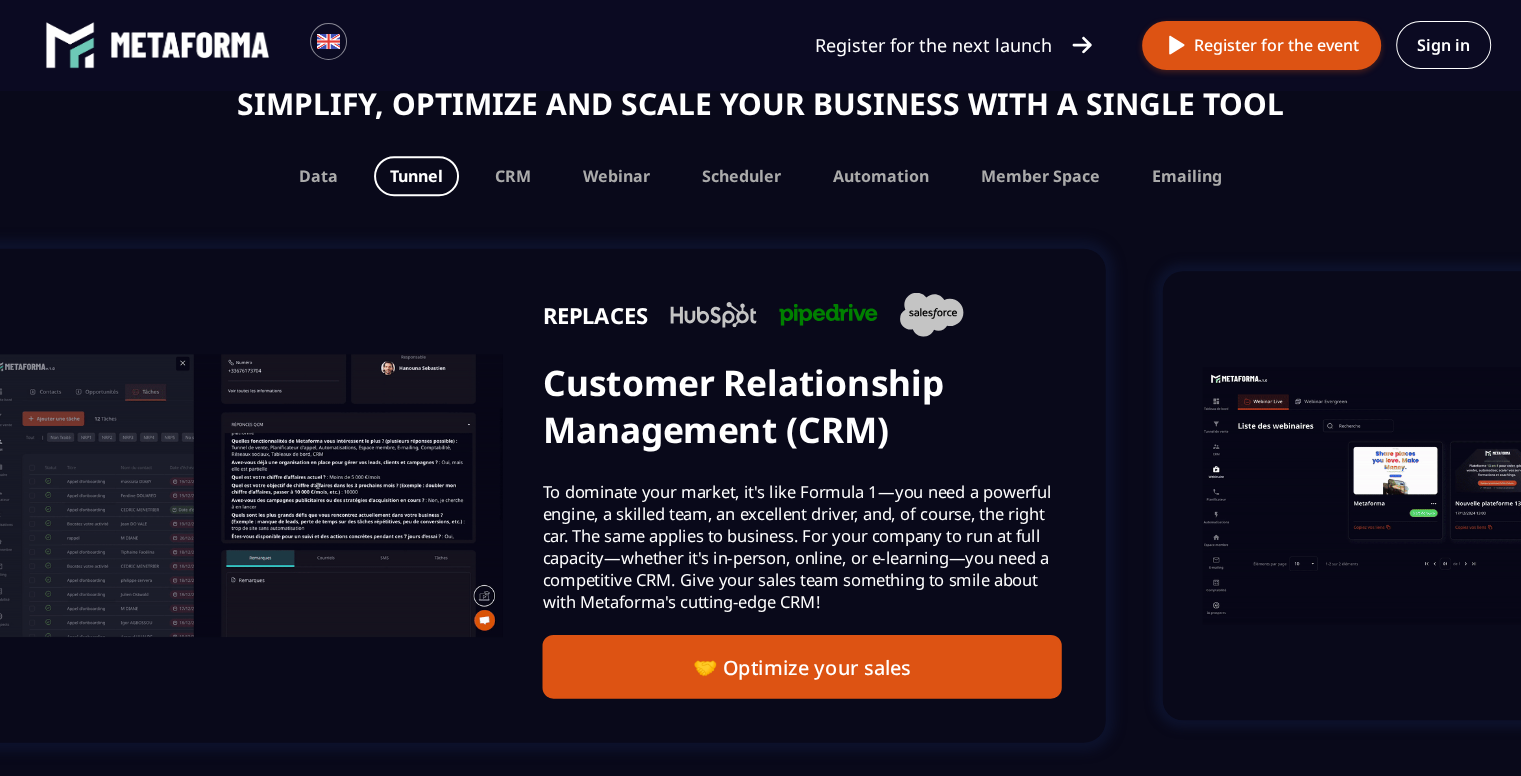 drag, startPoint x: 1408, startPoint y: 392, endPoint x: 0, endPoint y: 557, distance: 1417.635 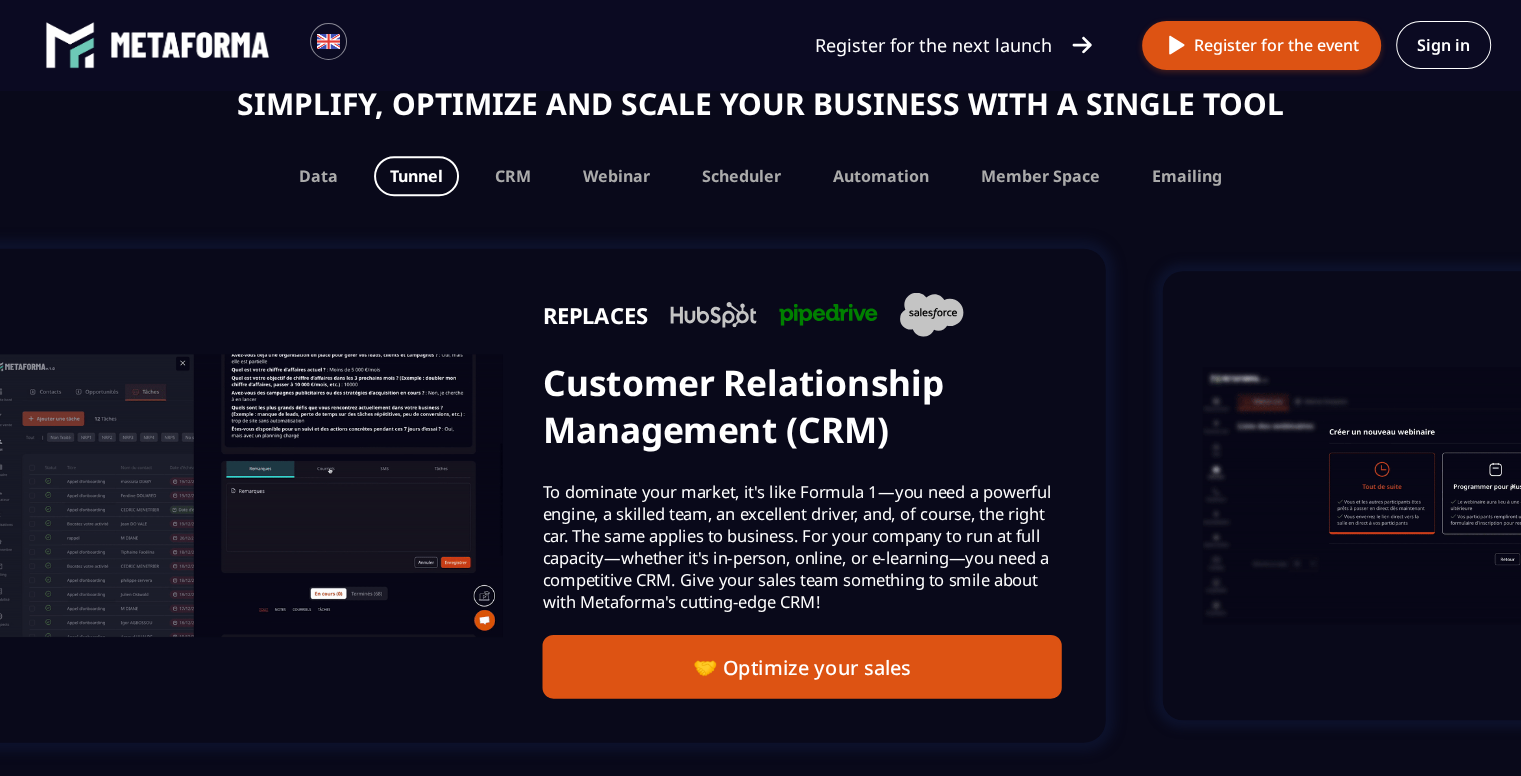 click on "REPLACES Customer Relationship Management (CRM) To dominate your market, it's like Formula 1—you need a powerful engine, a skilled team, an excellent driver, and, of course, the right car. The same applies to business. For your company to run at full capacity—whether it's in-person, online, or e-learning—you need a competitive CRM. Give your sales team something to smile about with Metaforma's cutting-edge CRM! 🤝 Optimize your sales" at bounding box center (523, 496) 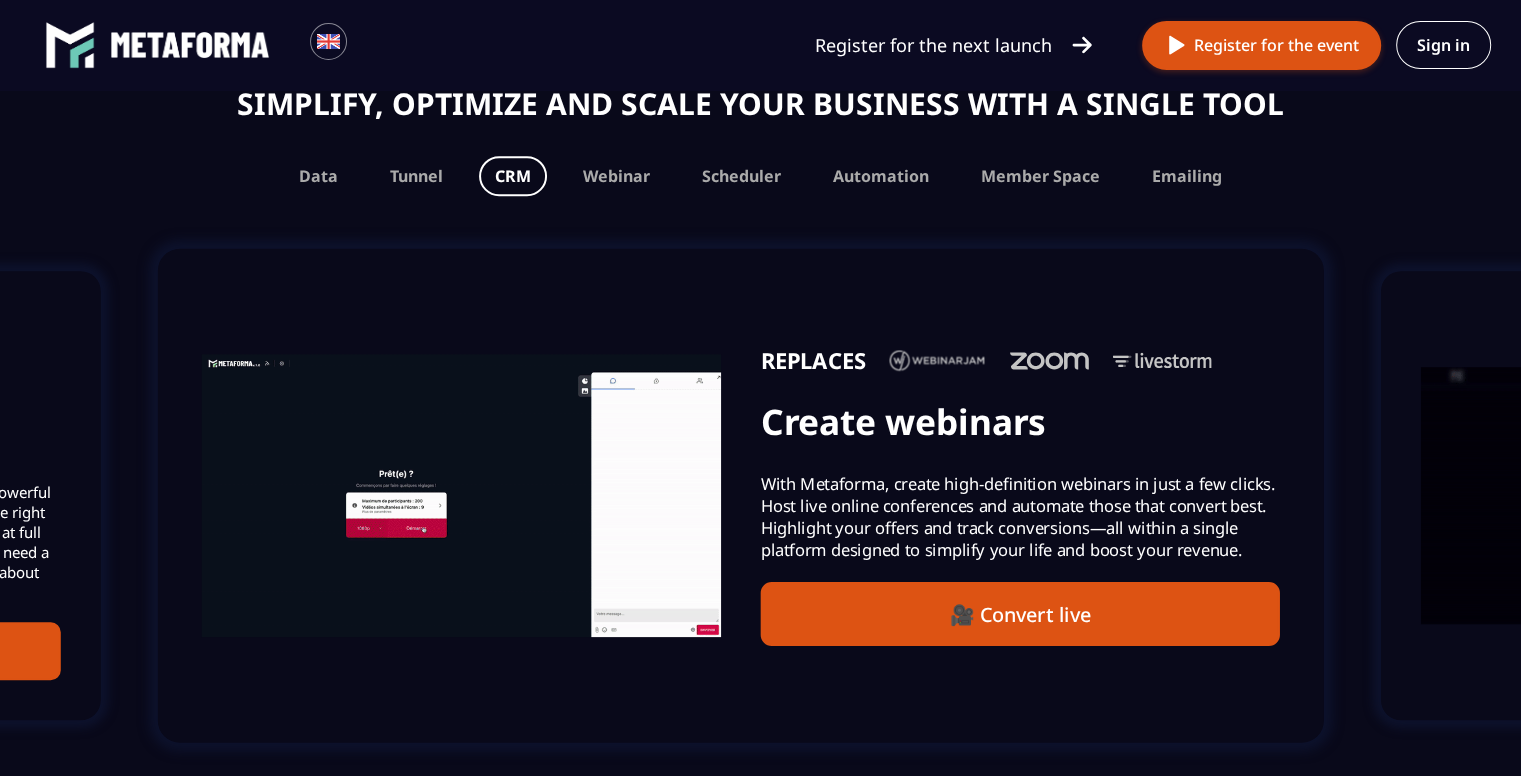 drag, startPoint x: 1190, startPoint y: 467, endPoint x: 0, endPoint y: 528, distance: 1191.5624 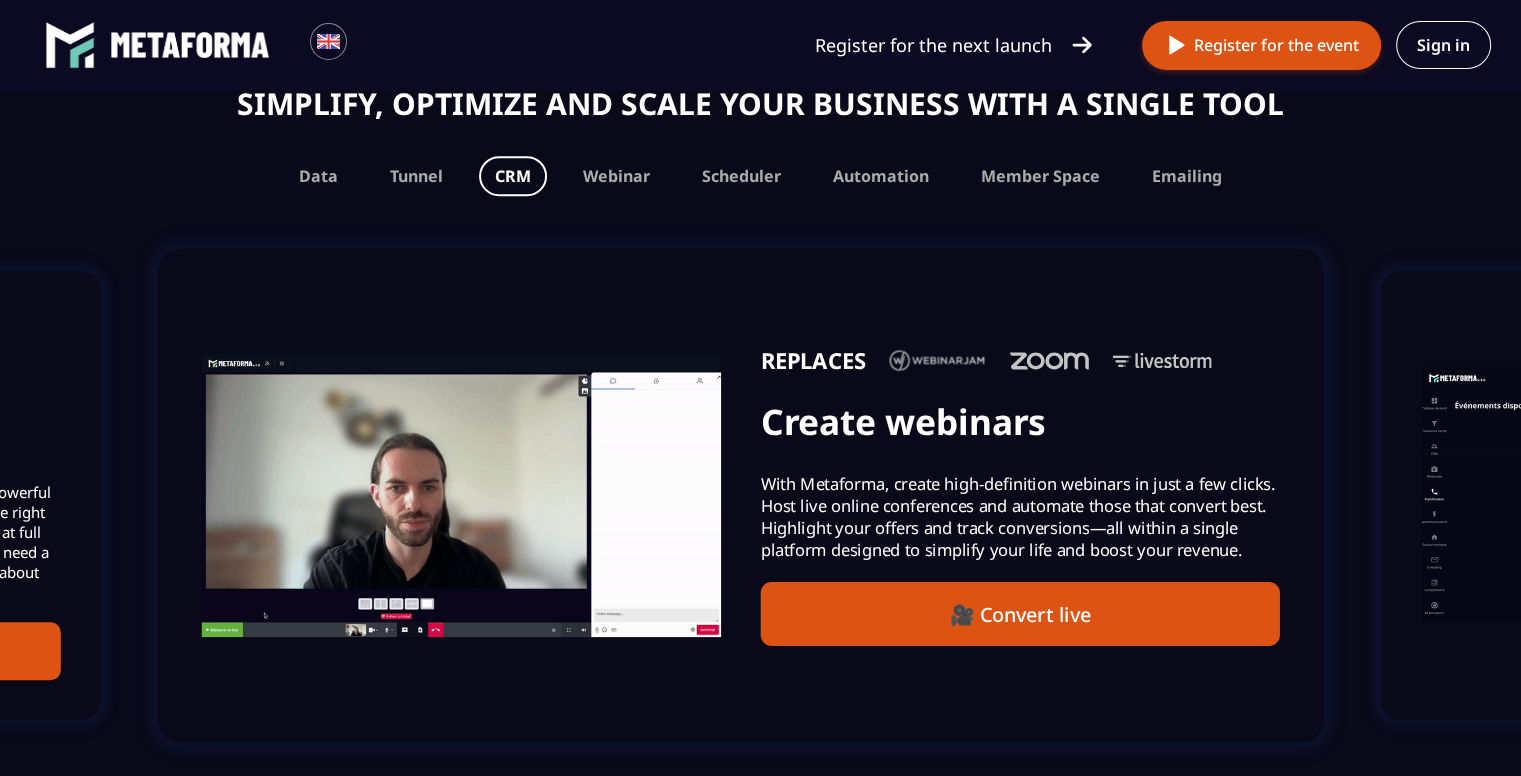 click on "REPLACES Customer Relationship Management (CRM) To dominate your market, it's like Formula 1—you need a powerful engine, a skilled team, an excellent driver, and, of course, the right car. The same applies to business. For your company to run at full capacity—whether it's in-person, online, or e-learning—you need a competitive CRM. Give your sales team something to smile about with Metaforma's cutting-edge CRM! 🤝 Optimize your sales" at bounding box center (-175, 495) 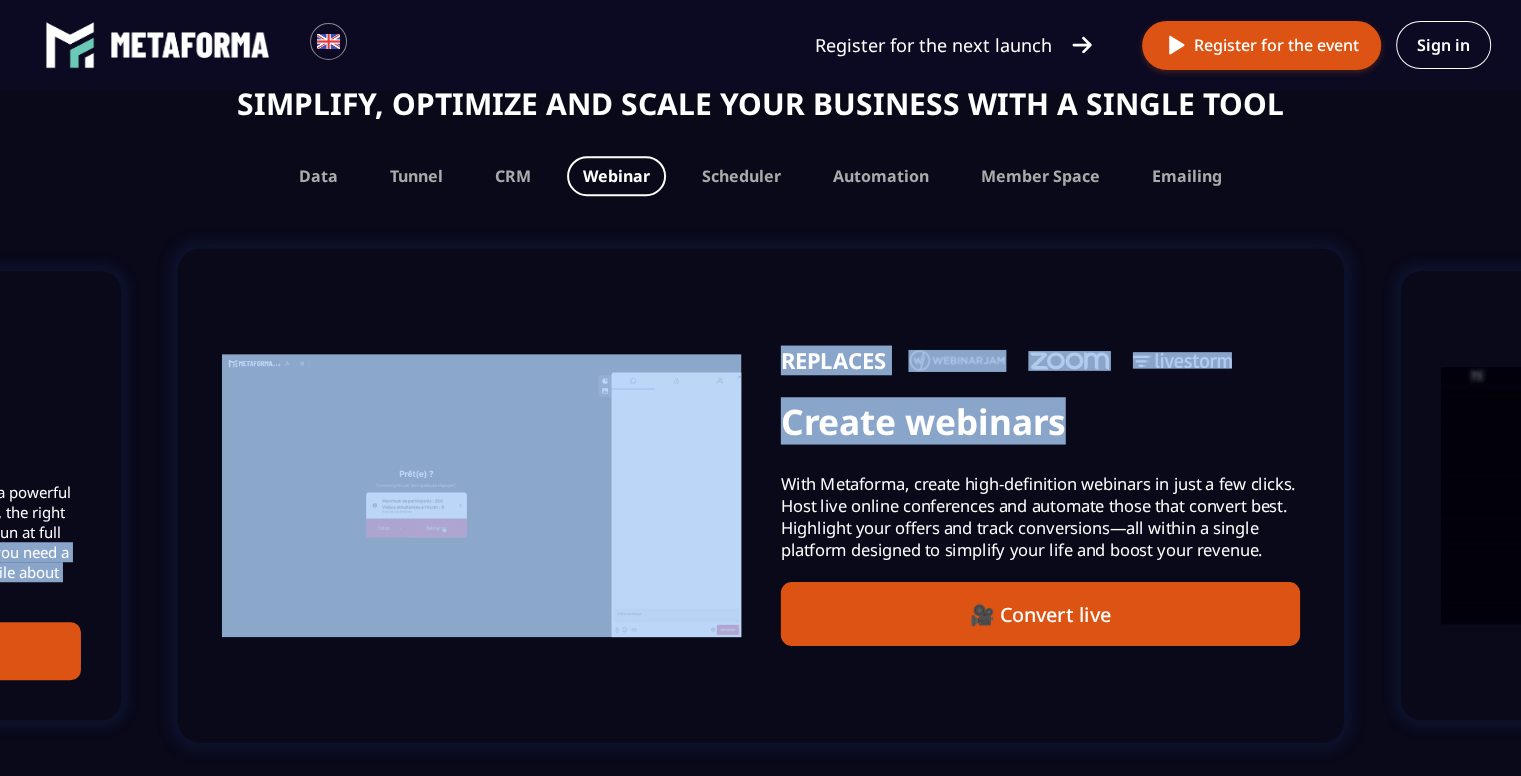 drag, startPoint x: 1165, startPoint y: 398, endPoint x: 0, endPoint y: 563, distance: 1176.6266 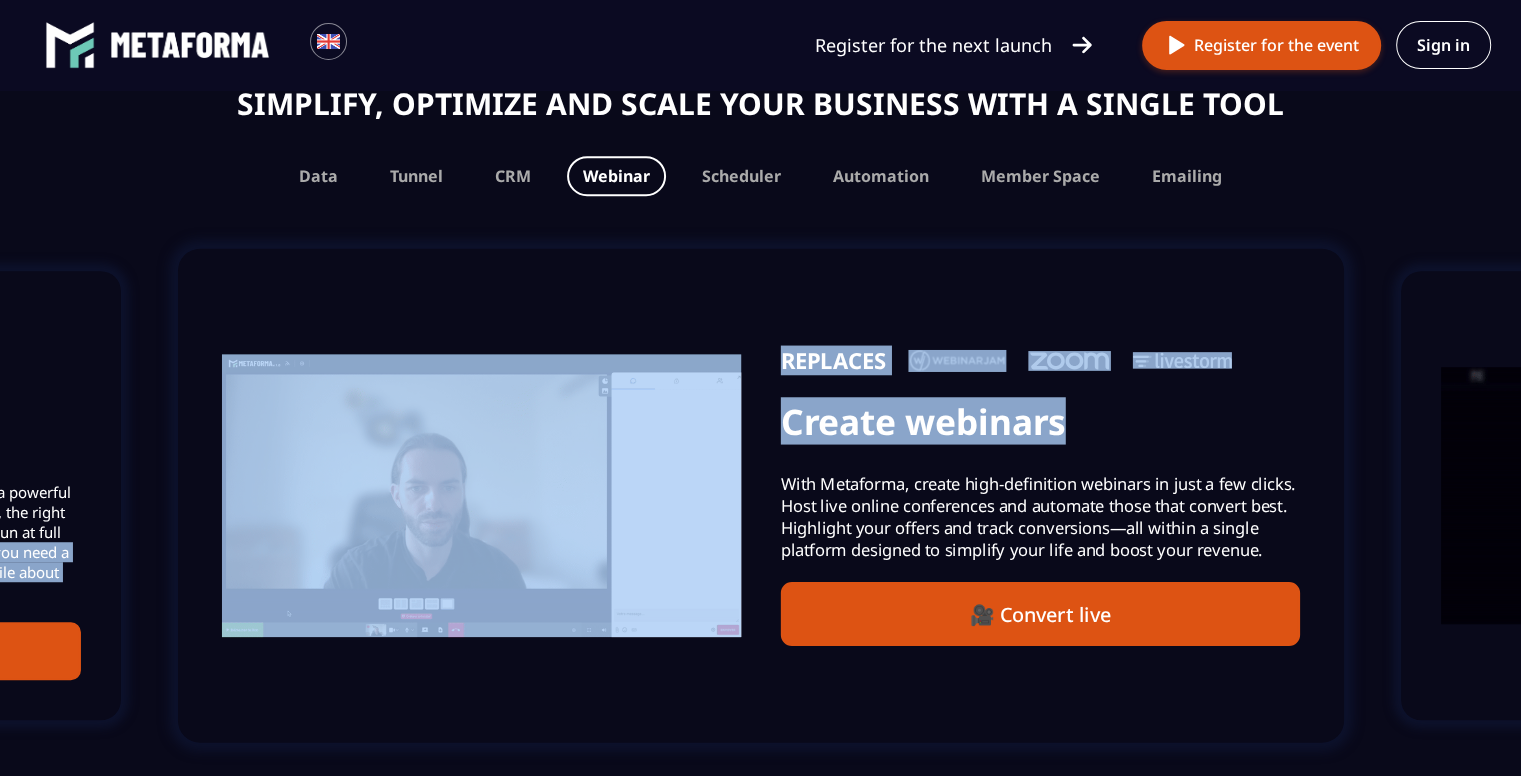click on "REPLACES Dashboard: Take full control of your business Stop running your business blindly! With Metaforma's Dashboard, every key metric of your activity is at your fingertips, displayed clearly and intuitively. Analyze your performance, identify opportunities, and optimize actions using precise indicators such as leads generated, revenue, acquisition costs, and conversion rates. 🎯 Boost your vision REPLACES Create lead acquisition and sales funnels Your training might be the best in the market, but without an effective sales funnel and a professional website, prospects might miss your offer. With Metaforma, build high-performing sales funnels that turn visitors into customers, and design a professional-looking website—all with just a few clicks, no coding required. 🚀 Attract more clients REPLACES Customer Relationship Management (CRM) 🤝 Optimize your sales REPLACES Create webinars 🎥 Convert live REPLACES Telephone appointment scheduler 📅 Simplify scheduling REPLACES Automate 90% of your tasks" at bounding box center (-2574, 495) 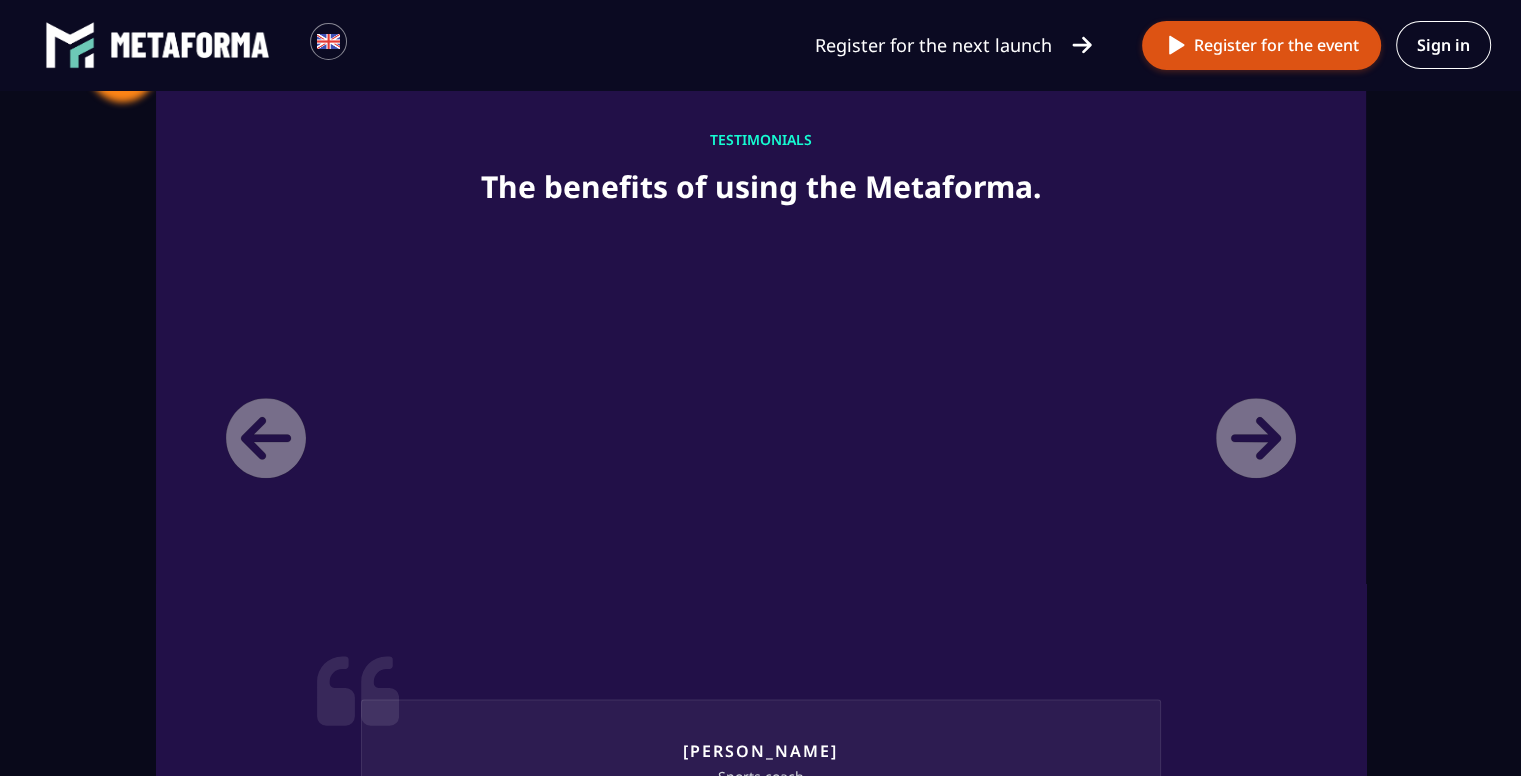 scroll, scrollTop: 2323, scrollLeft: 0, axis: vertical 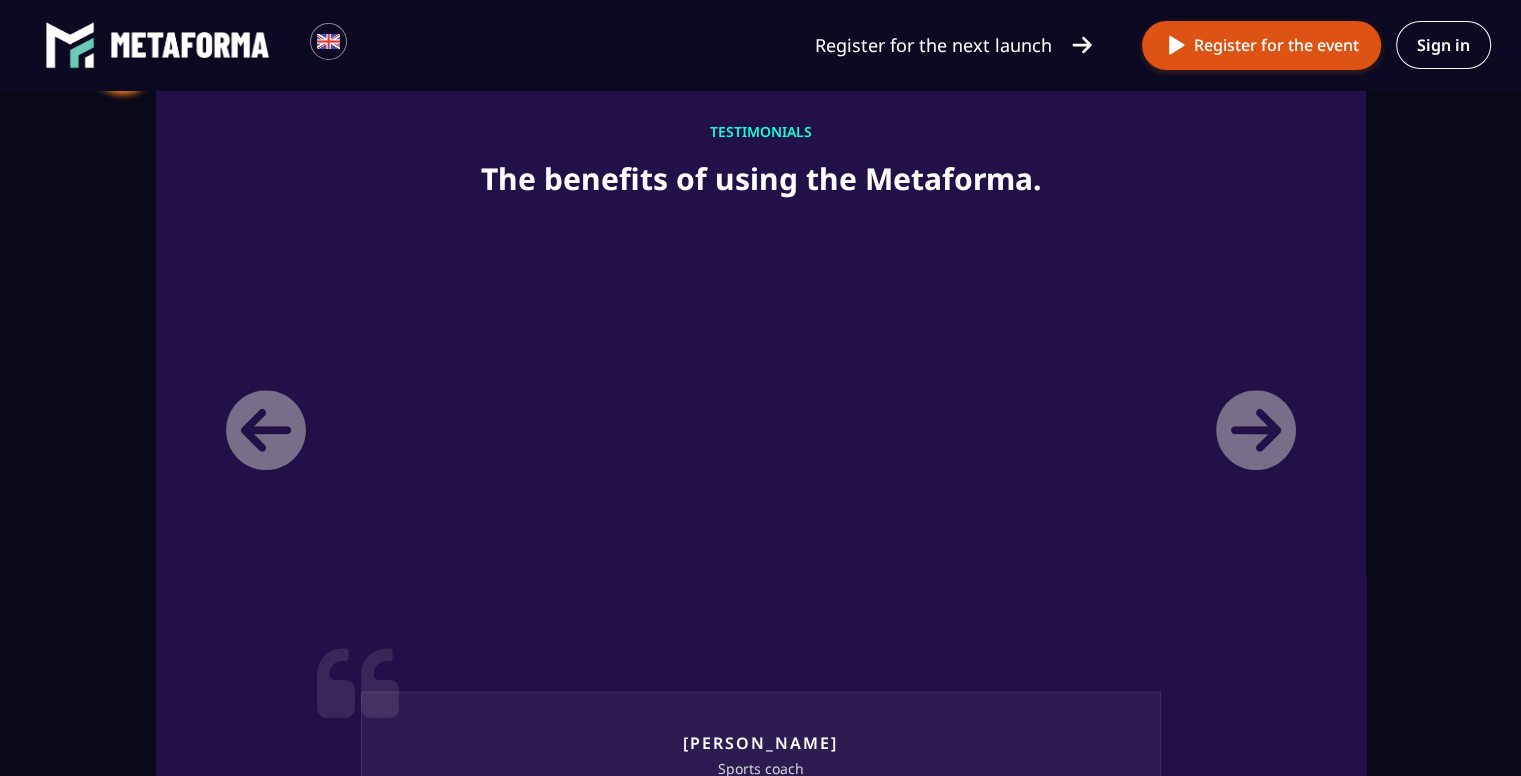 click on "[PERSON_NAME] Sports coach I have been using MetaForma to develop more quickly on the internet for 8 months now. For my activity as an online sports coach, I needed easy-to-use software.  I have a lot of traffic on my Instagram profile but when new people arrived on my website, I couldn't get their attention. But as soon as the MetaForma team set up their acquisition system for me with the appropriate website, everything changed! I was able to create an email database super quickly and above all I had sales every day thanks to automation.  Now I advertise on different channels and the MetaForma tool automatically calculates where the best returns on investment are for me. Yes, without hesitation, I had already tested other software beforehand but here they really set the bar very high by bringing together all the tools in the same place.  I also have offices in the Metaverse with my package to stay connected with the teams, never seen before!  A big thank you to the whole team from MetaForma." at bounding box center (761, 721) 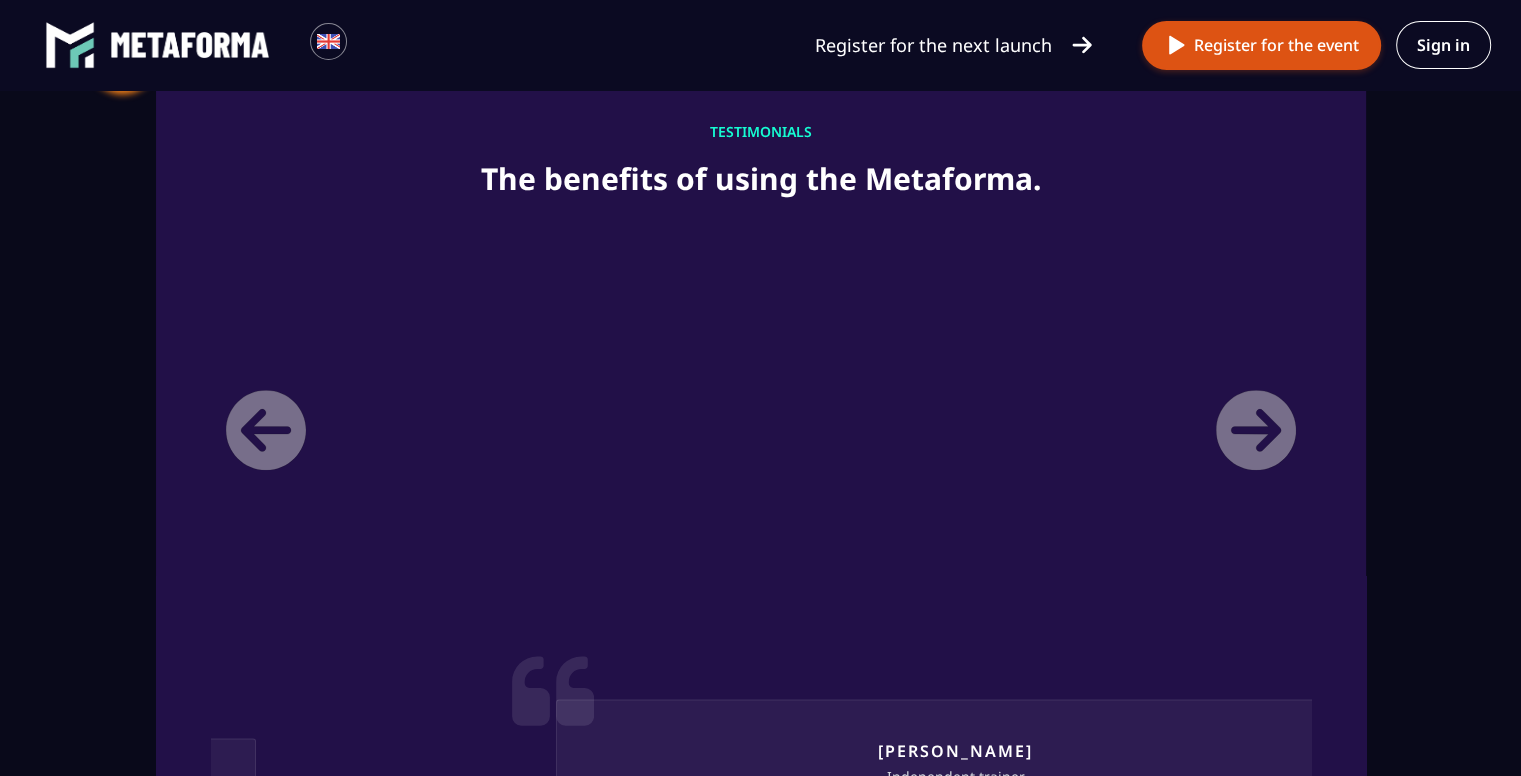 drag, startPoint x: 240, startPoint y: 422, endPoint x: 1535, endPoint y: 321, distance: 1298.9326 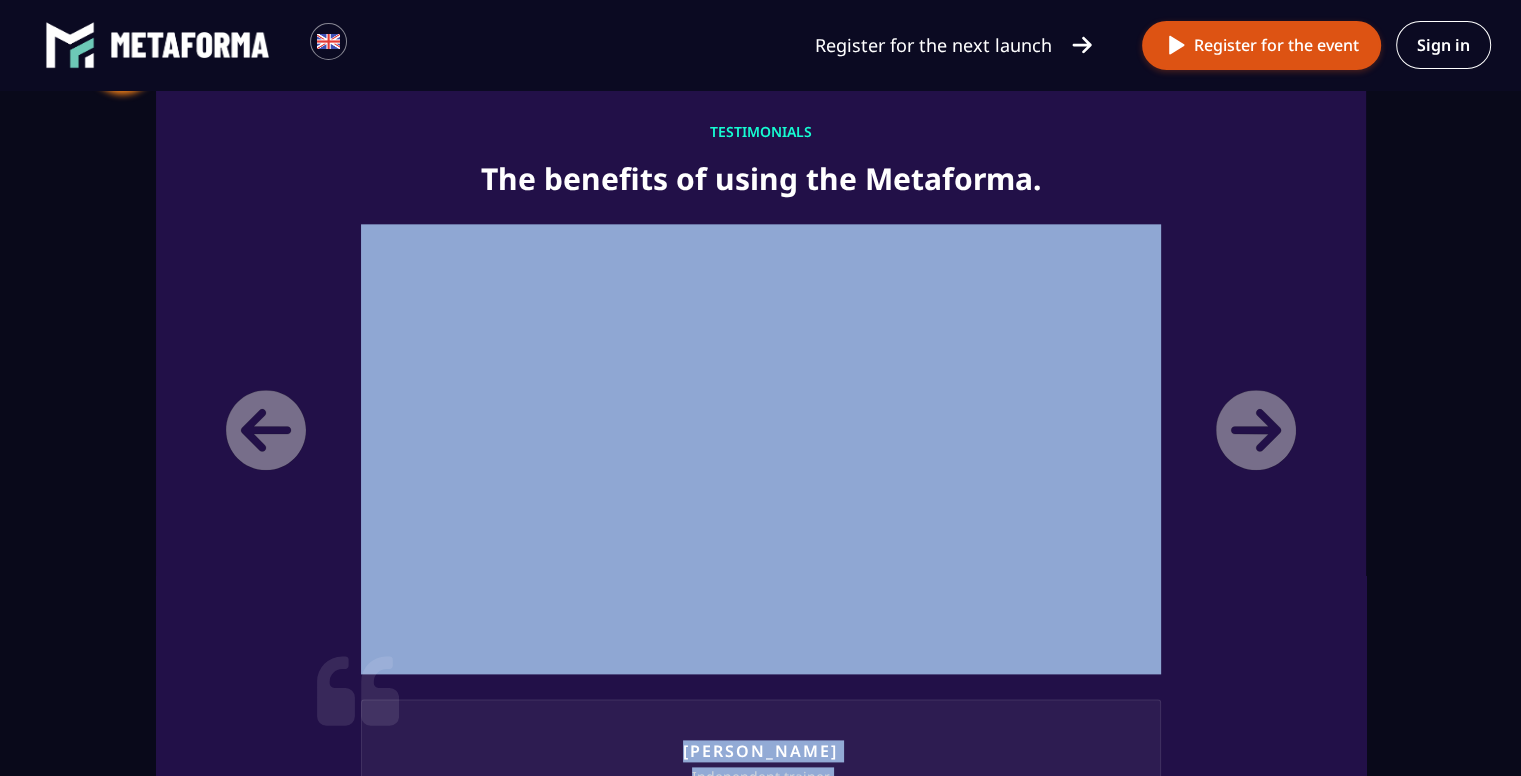 drag, startPoint x: 91, startPoint y: 376, endPoint x: 1329, endPoint y: 374, distance: 1238.0016 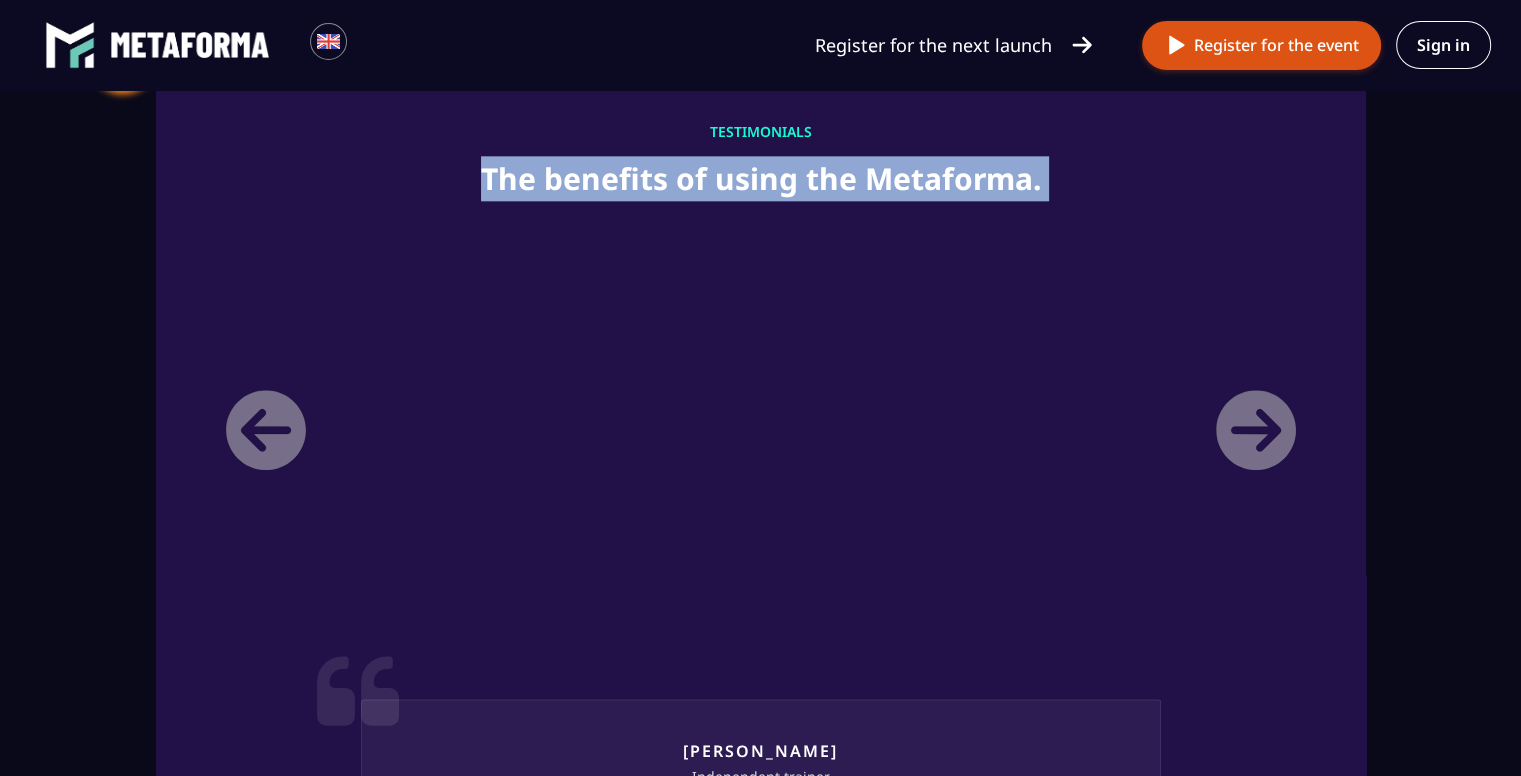 drag, startPoint x: 233, startPoint y: 165, endPoint x: 1417, endPoint y: 294, distance: 1191.0067 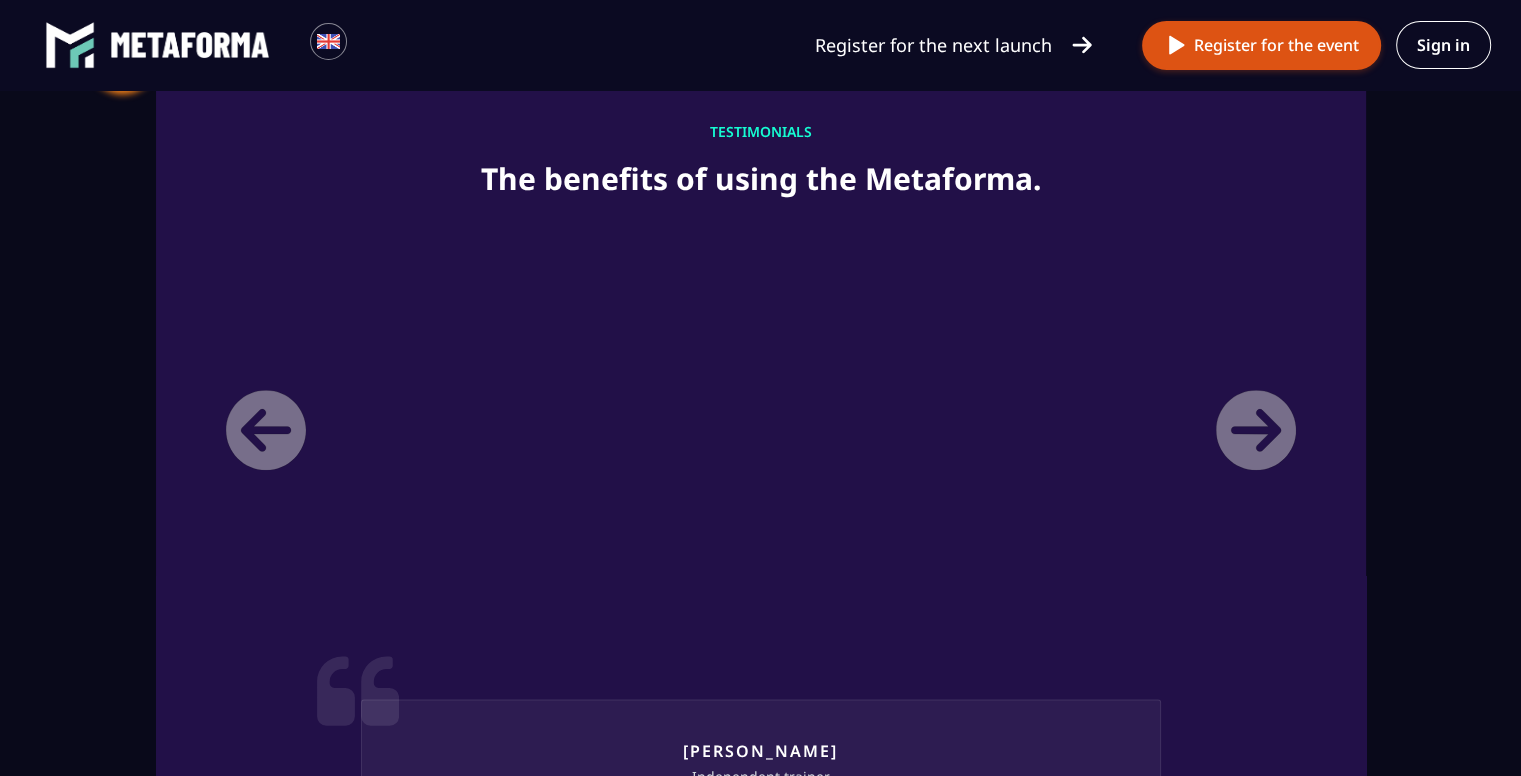 click at bounding box center (532, 662) 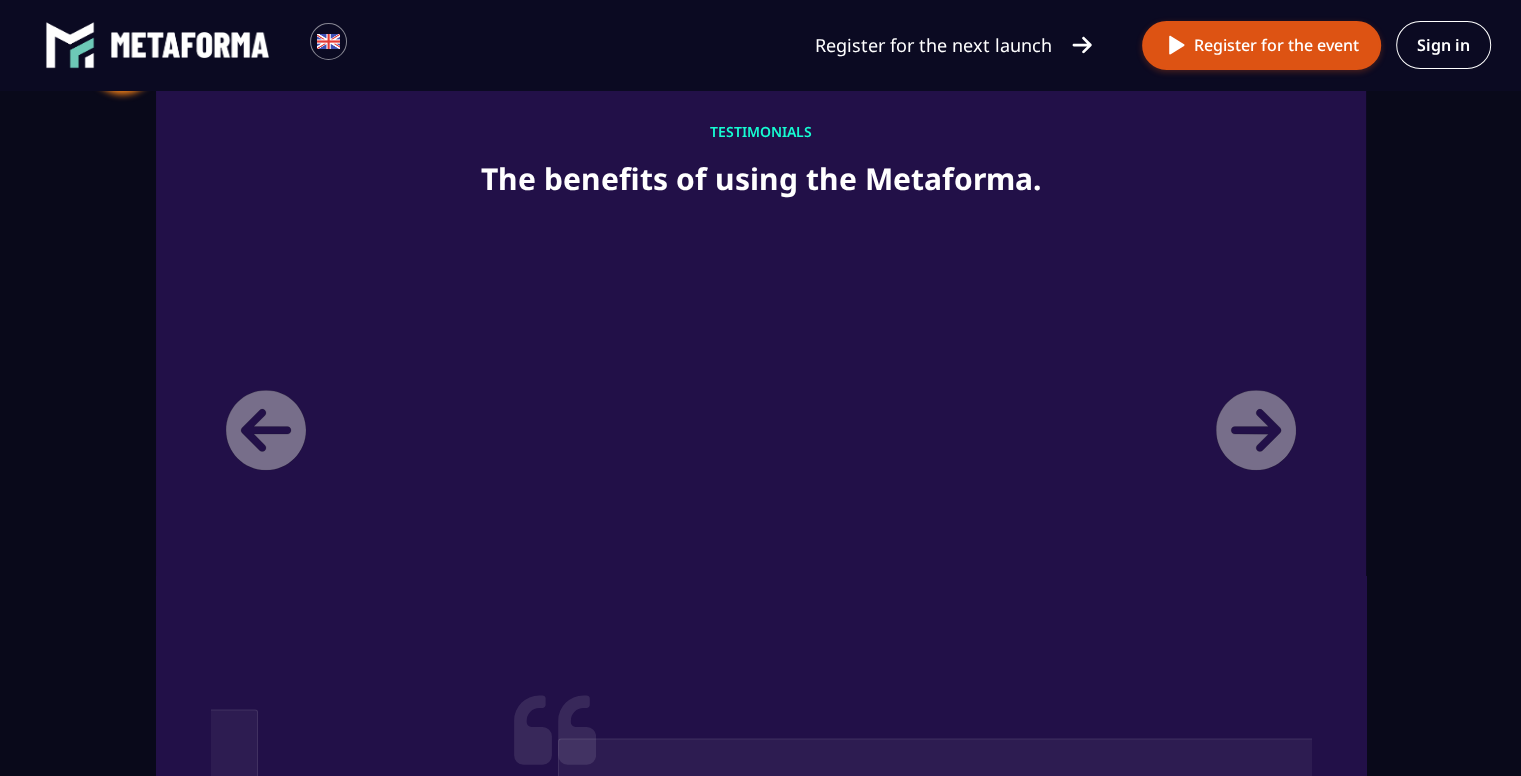 drag, startPoint x: 238, startPoint y: 430, endPoint x: 1535, endPoint y: 421, distance: 1297.0312 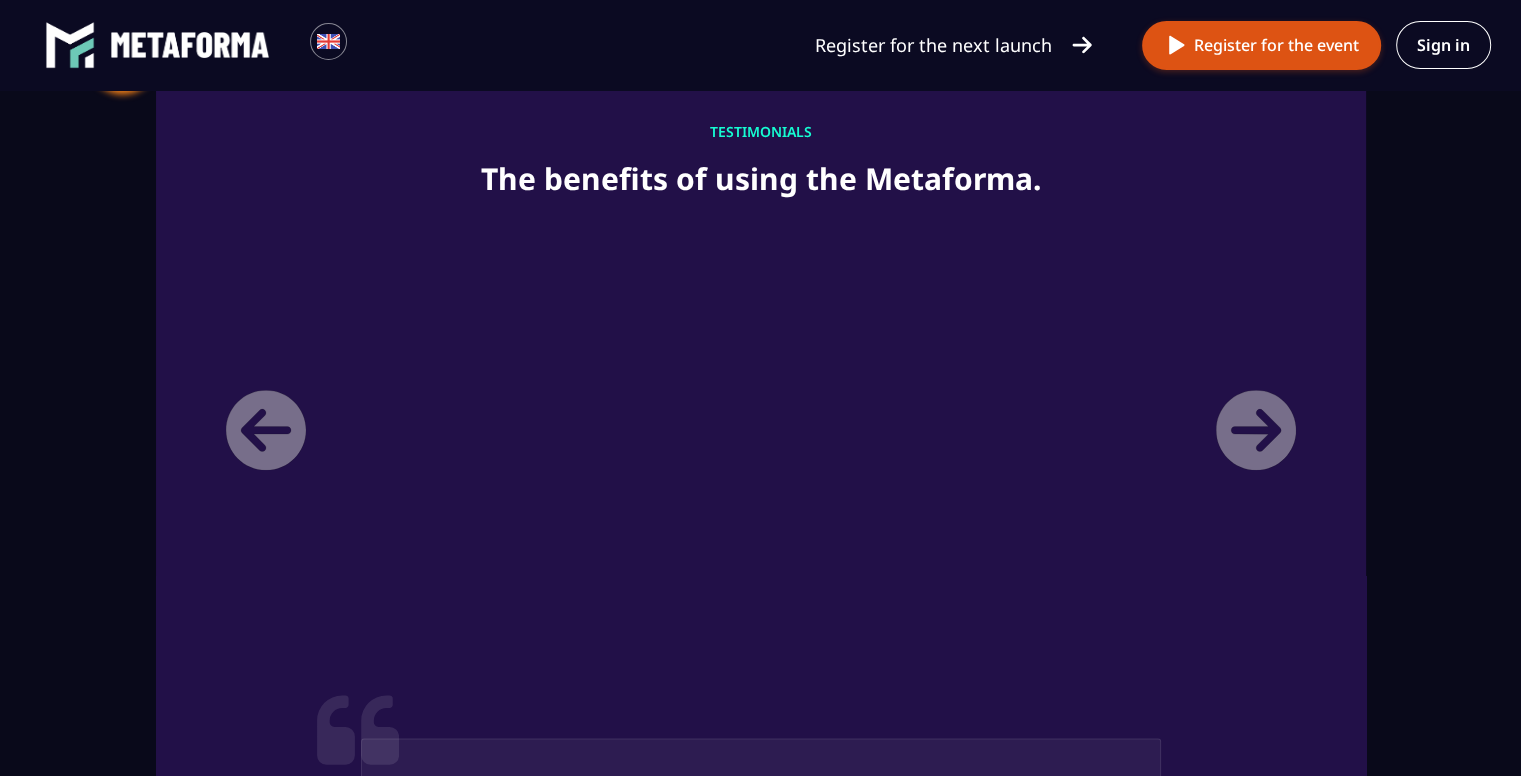 drag, startPoint x: 168, startPoint y: 410, endPoint x: 1524, endPoint y: 373, distance: 1356.5046 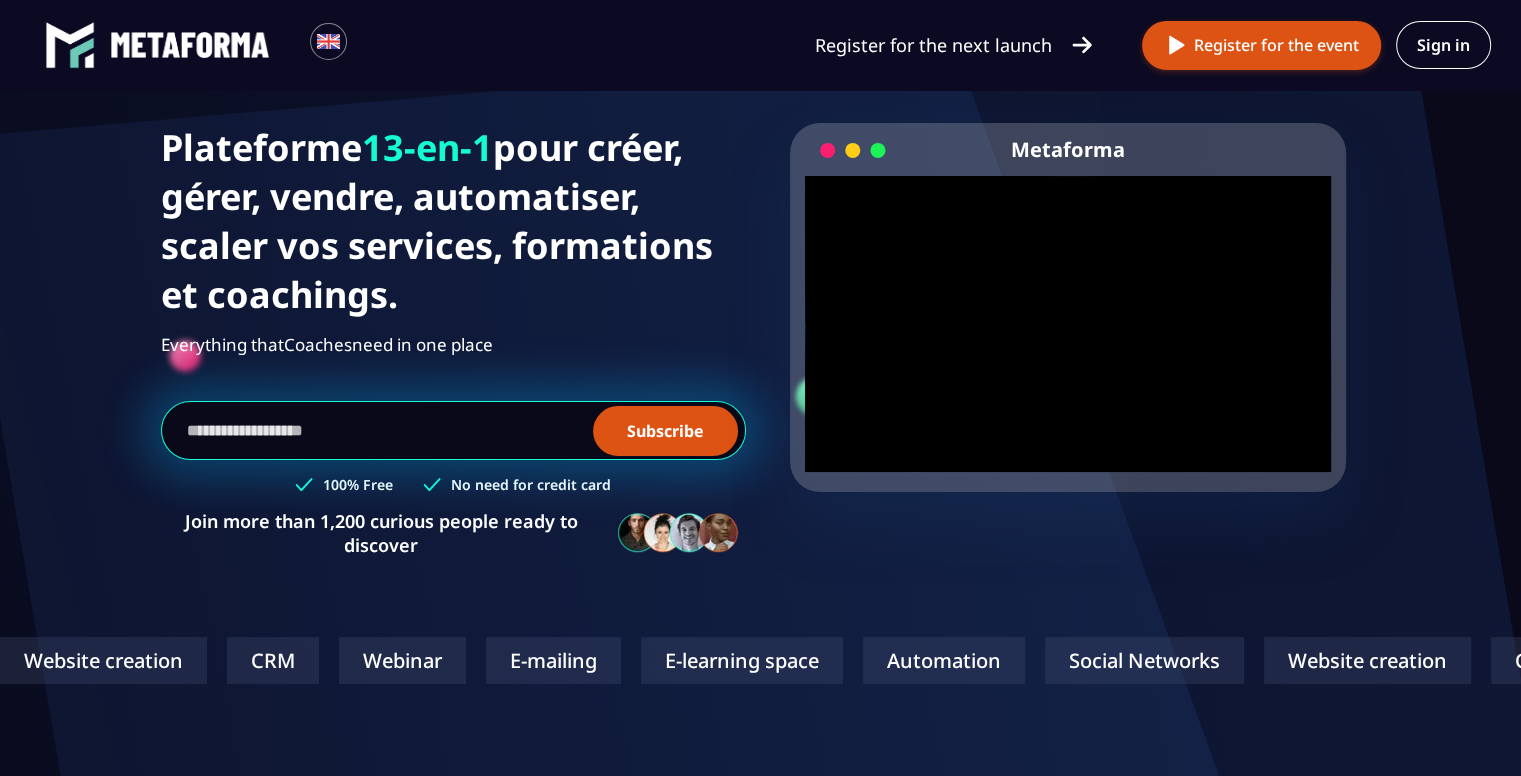scroll, scrollTop: 0, scrollLeft: 0, axis: both 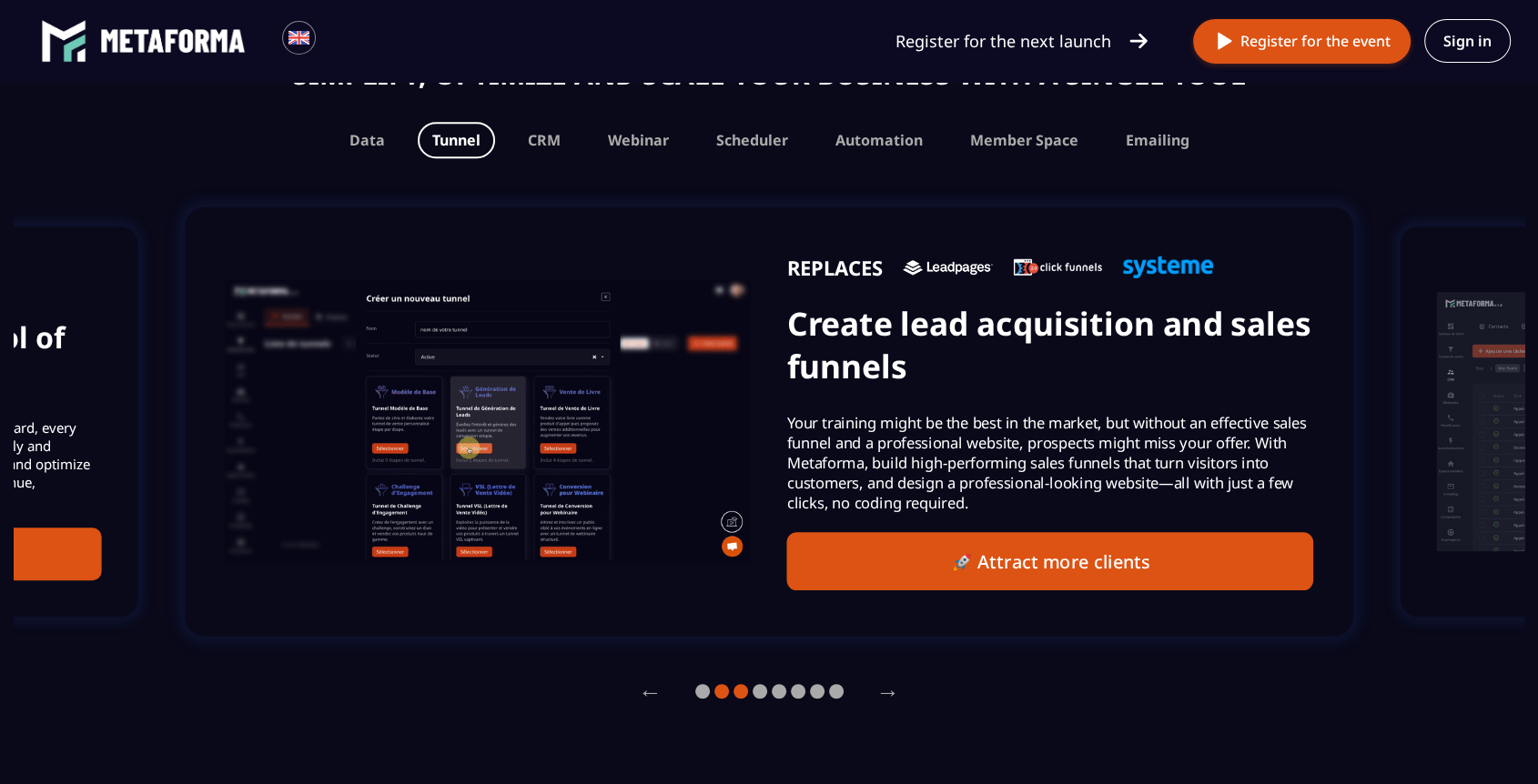 click 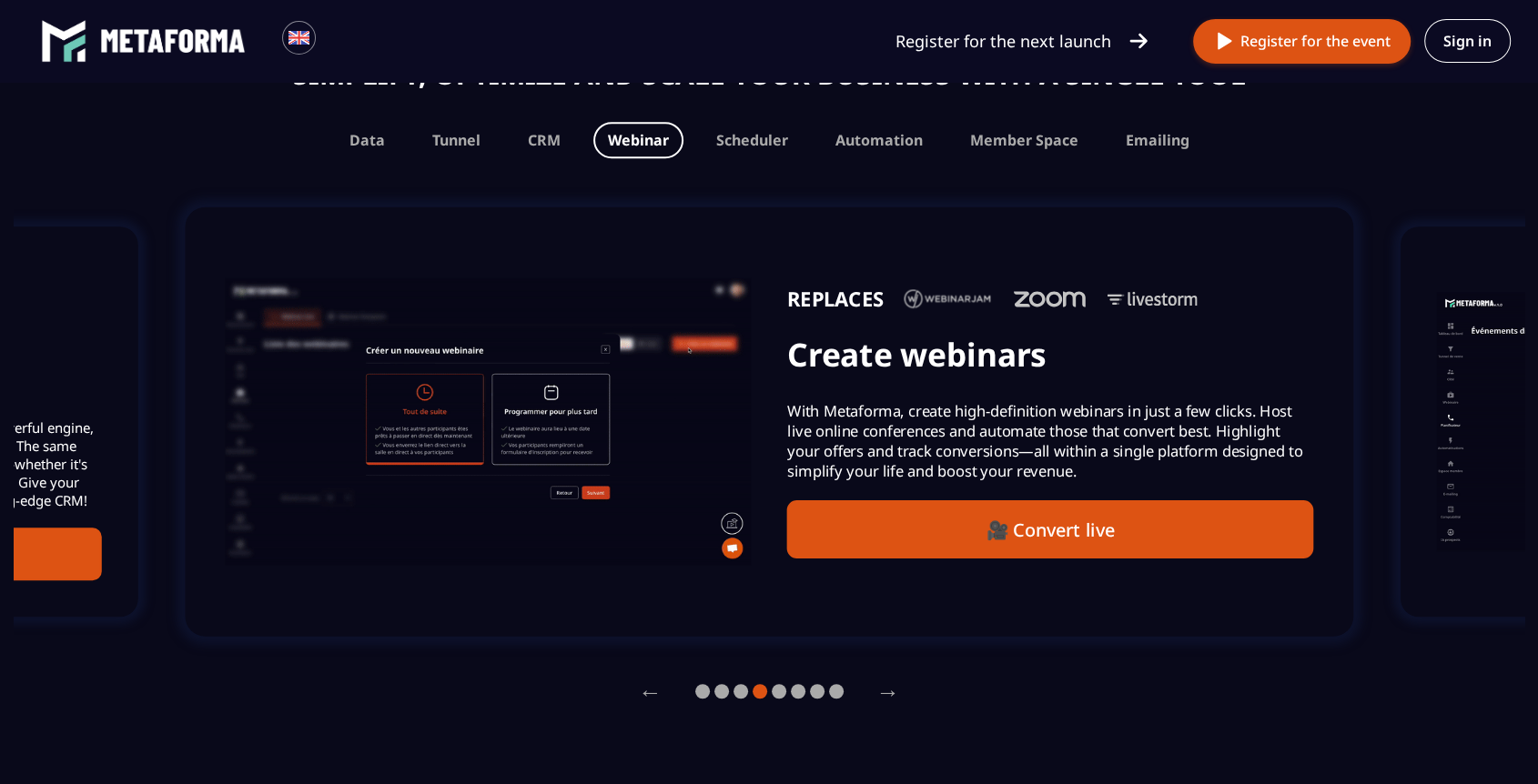 click 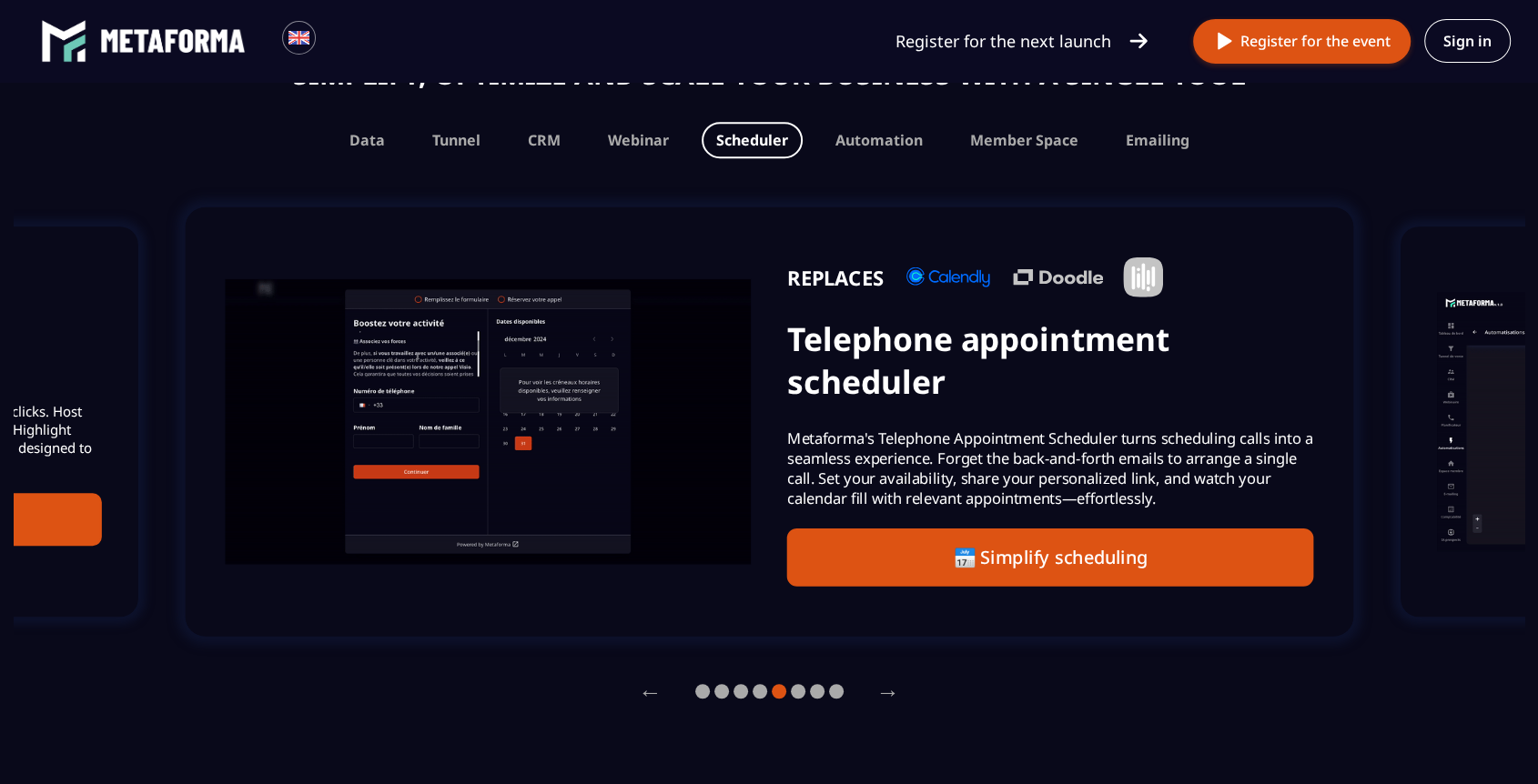 click 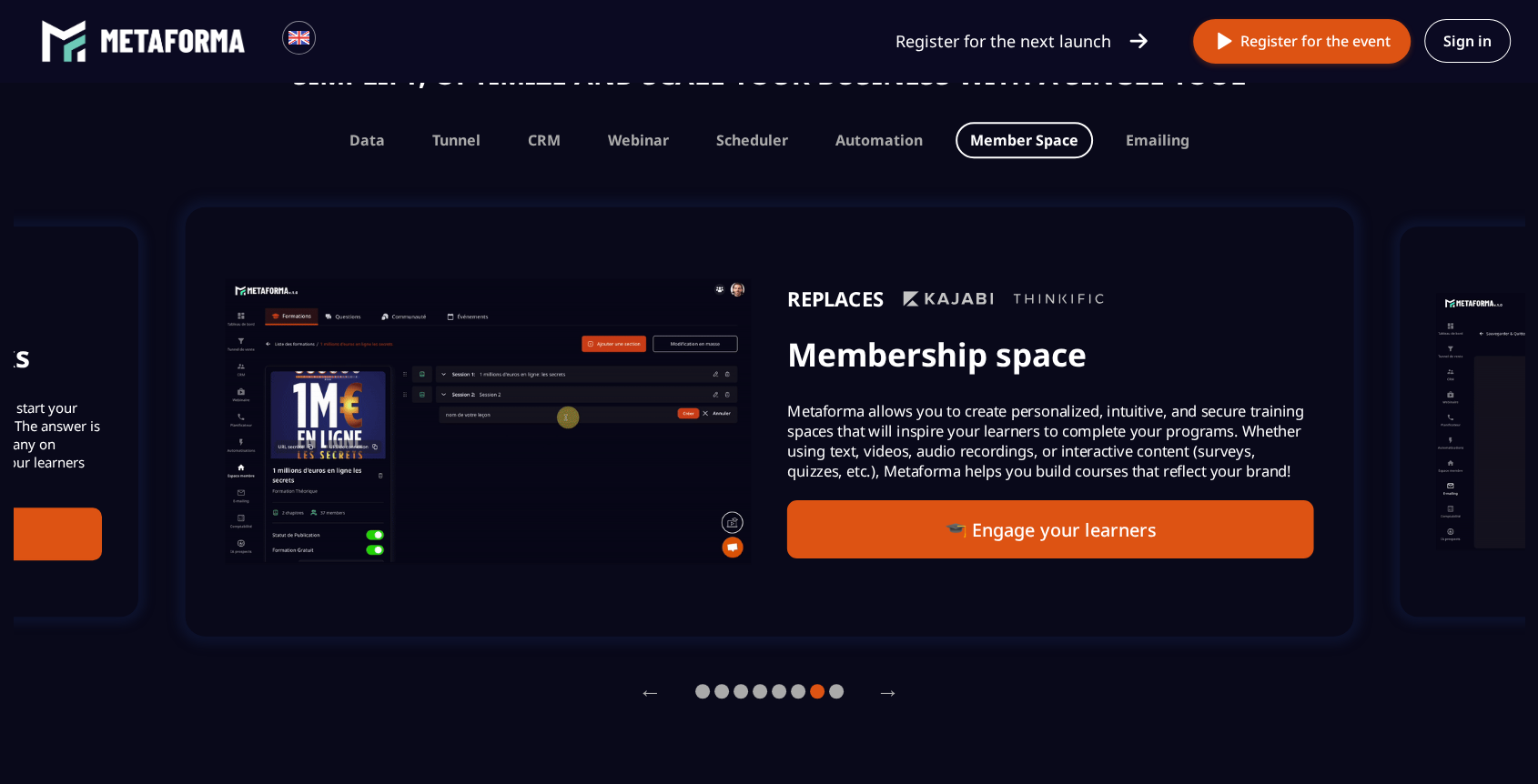 click 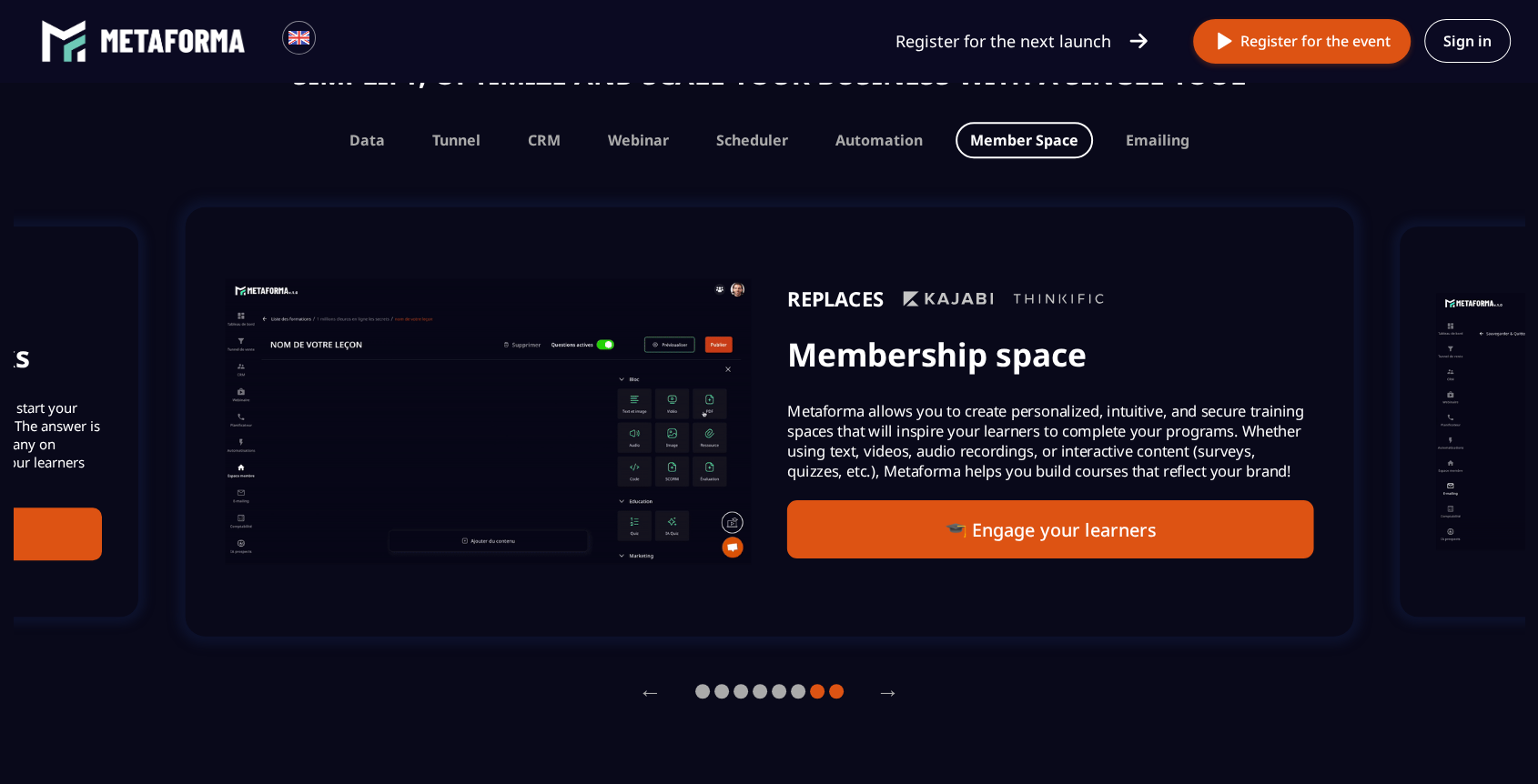 click 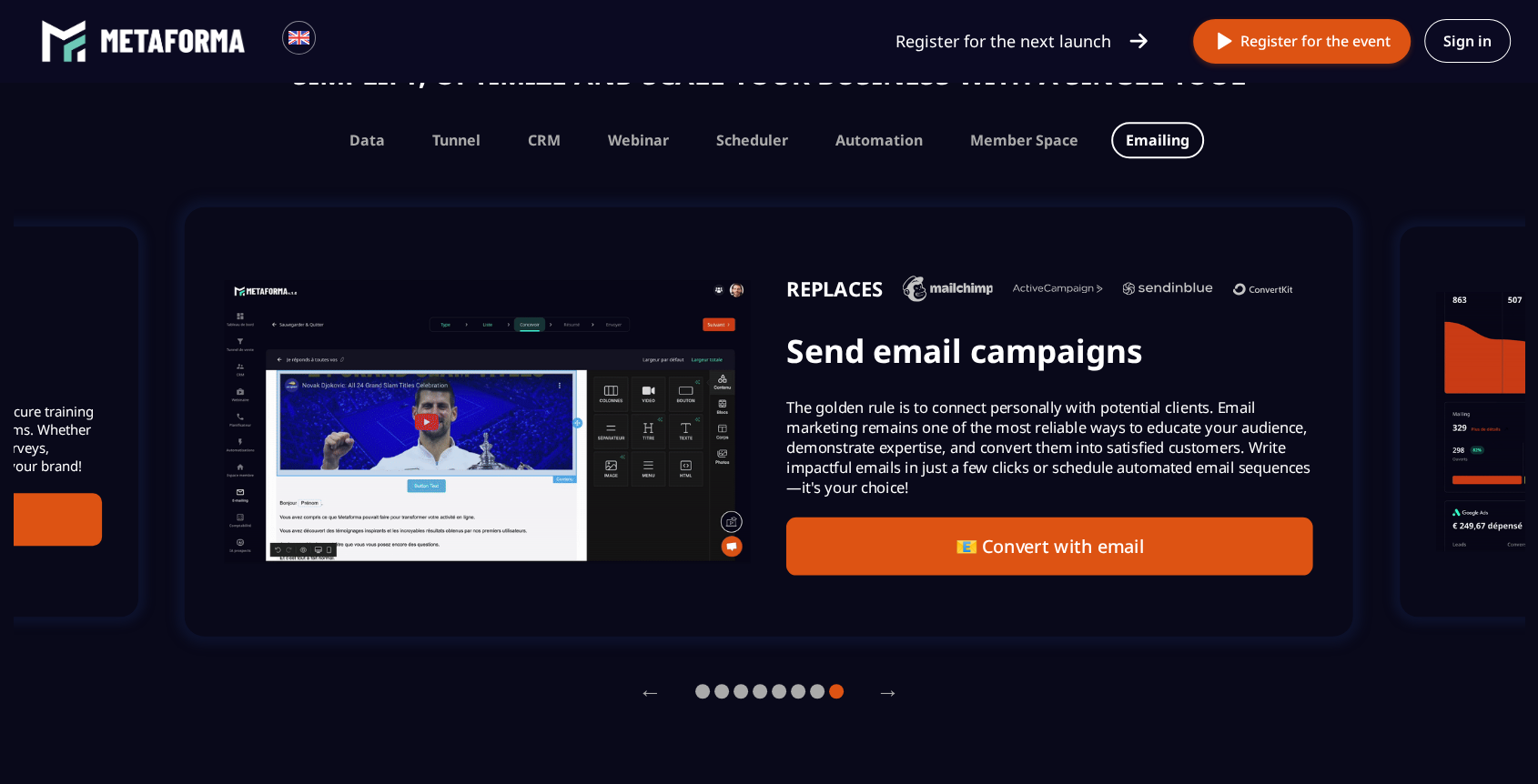 click 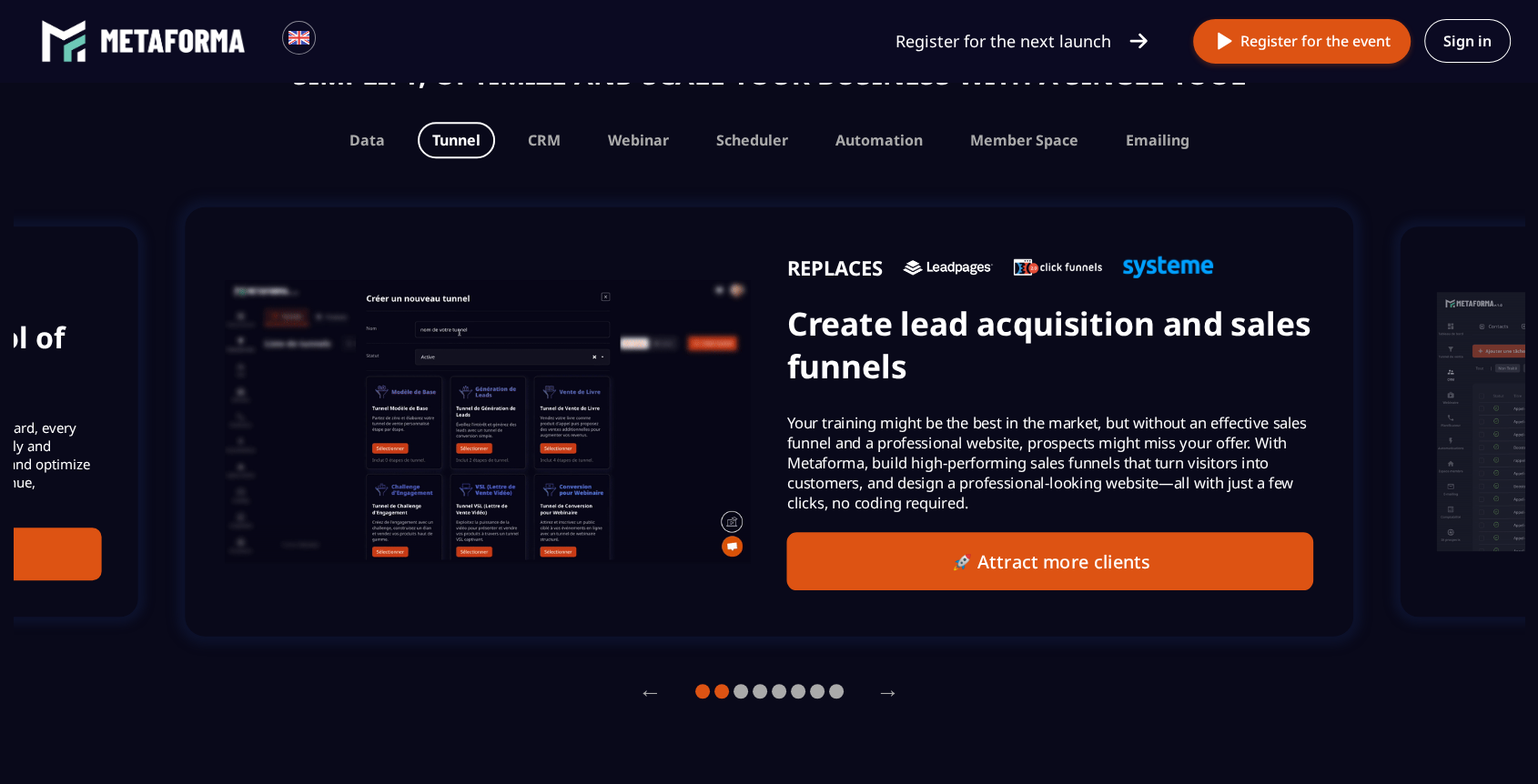 click 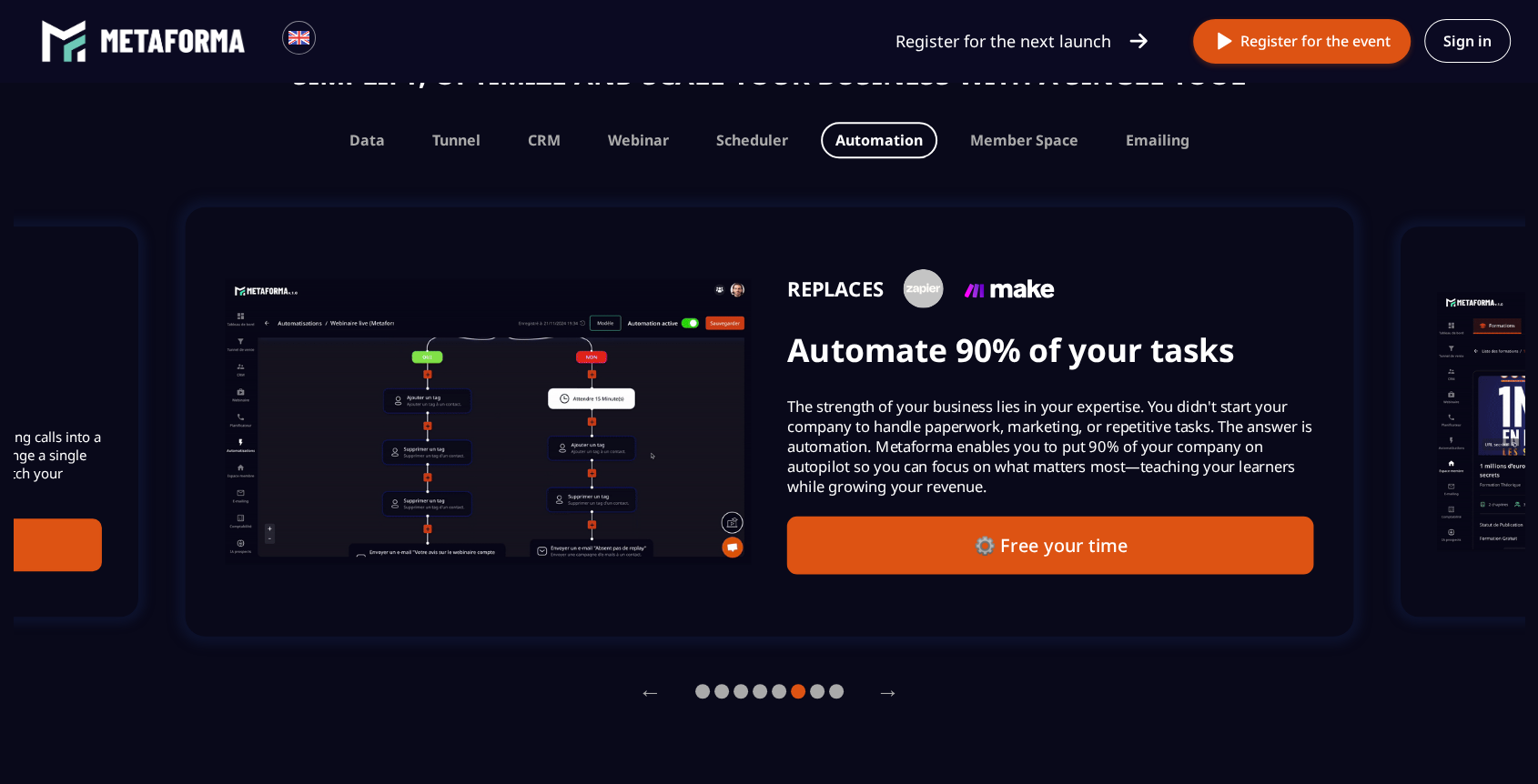 click on "←   →" 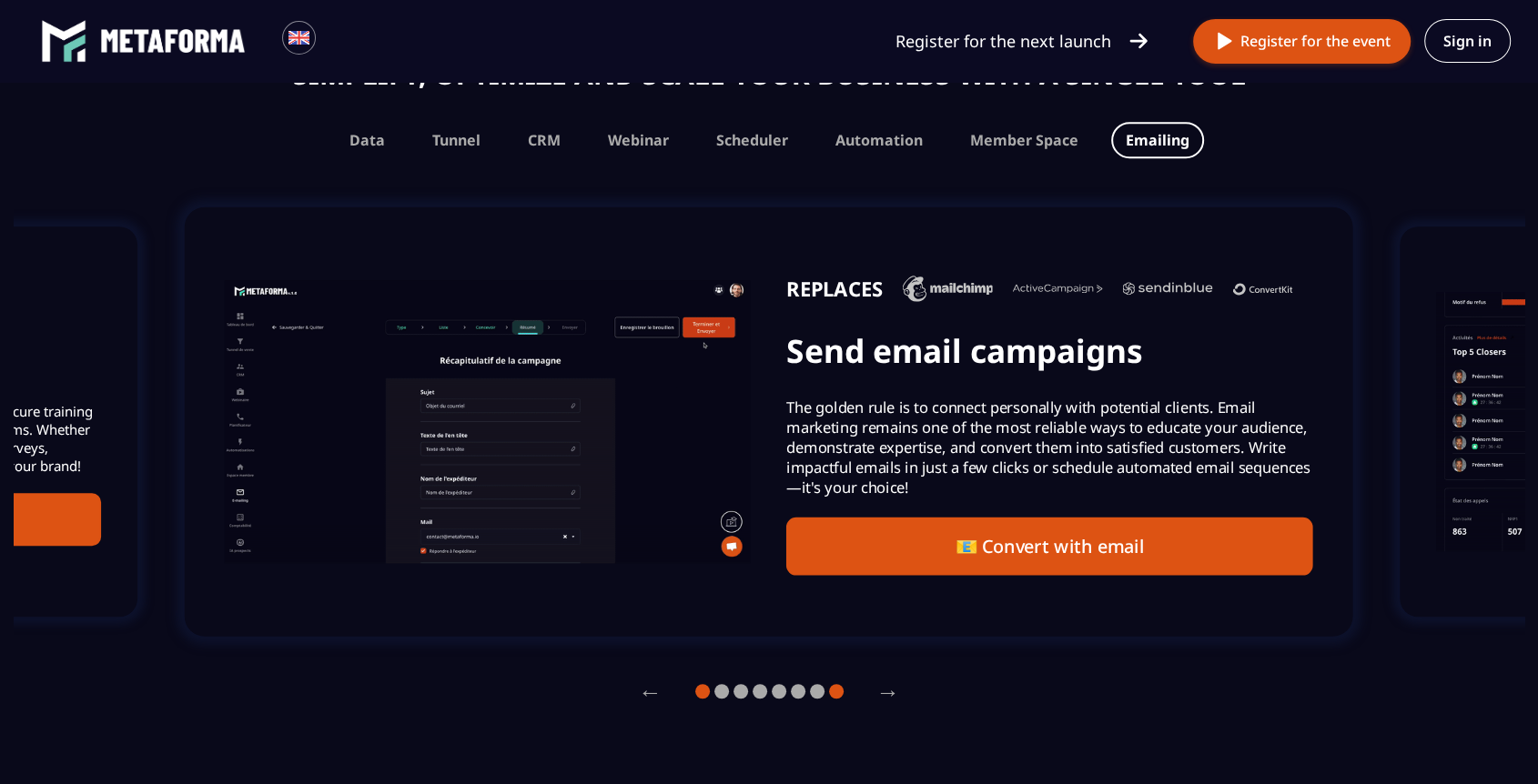 click 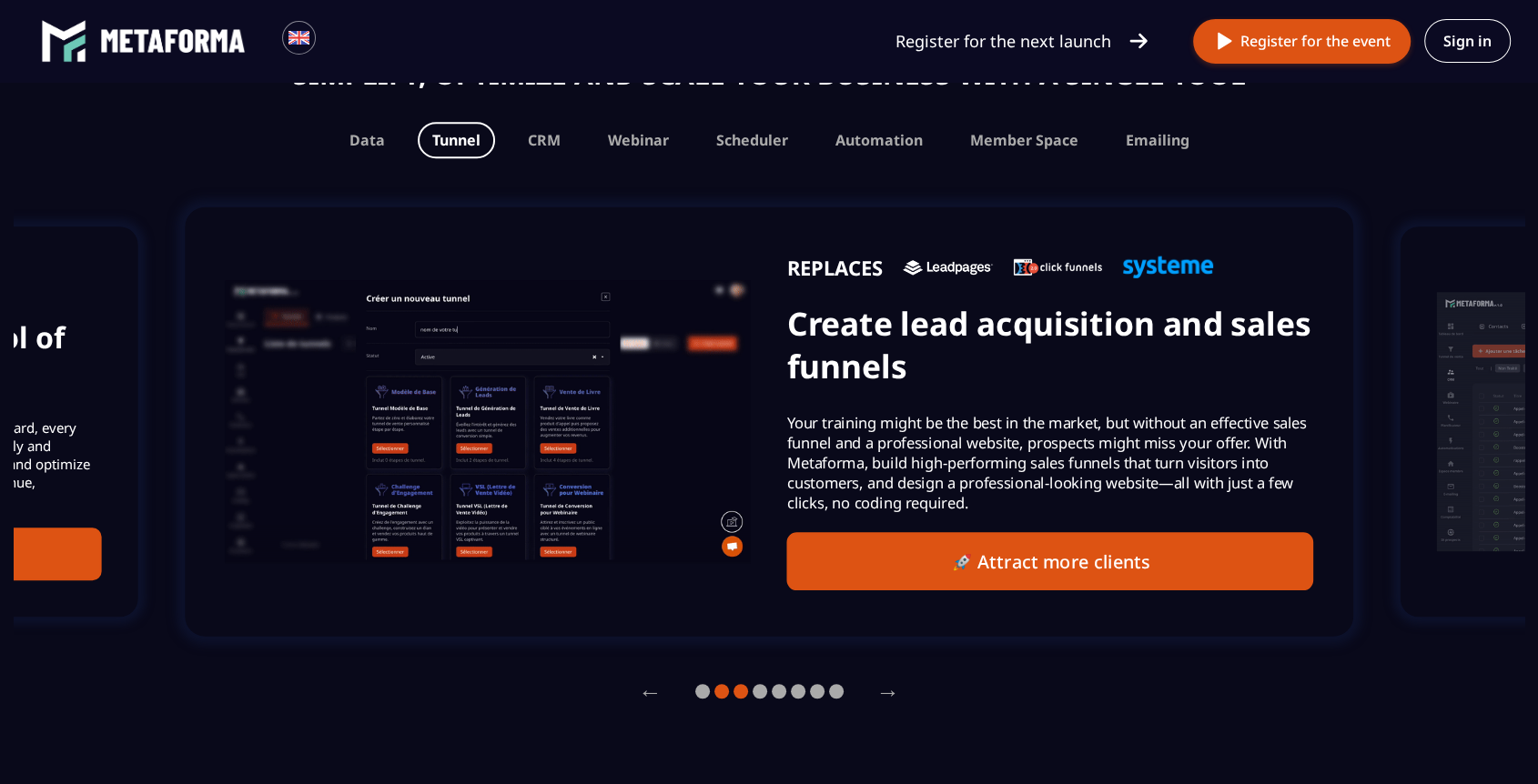 click 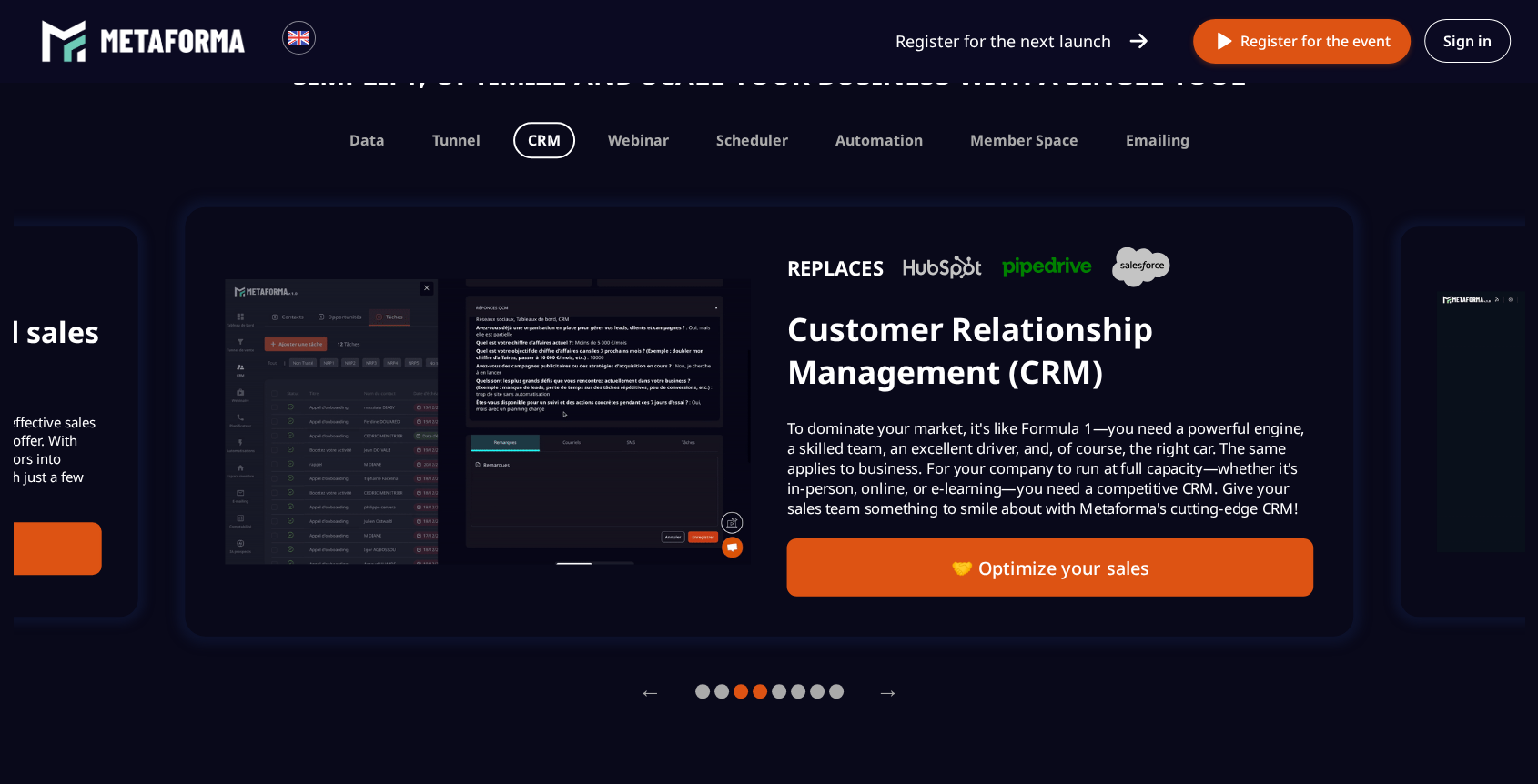 click 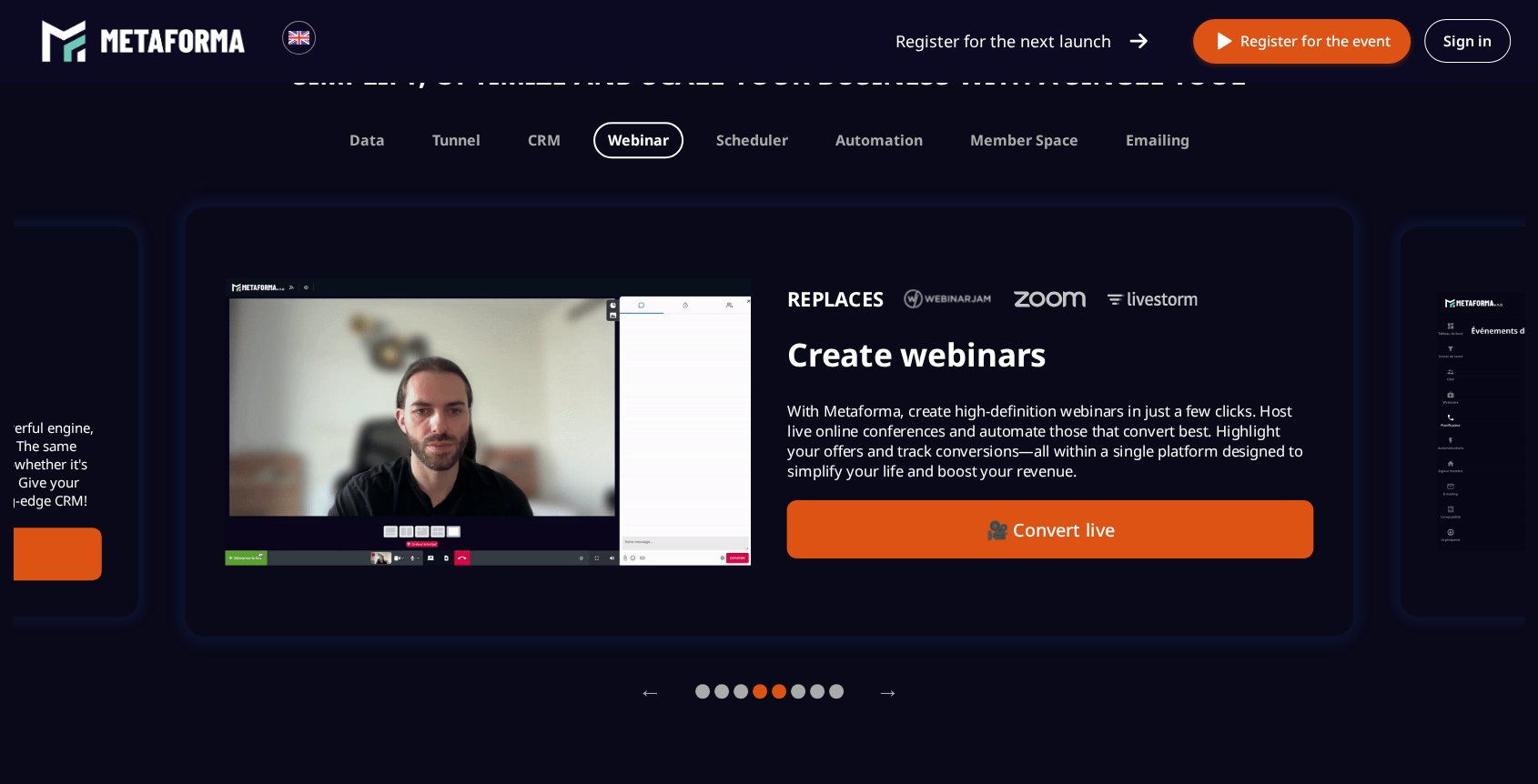 click 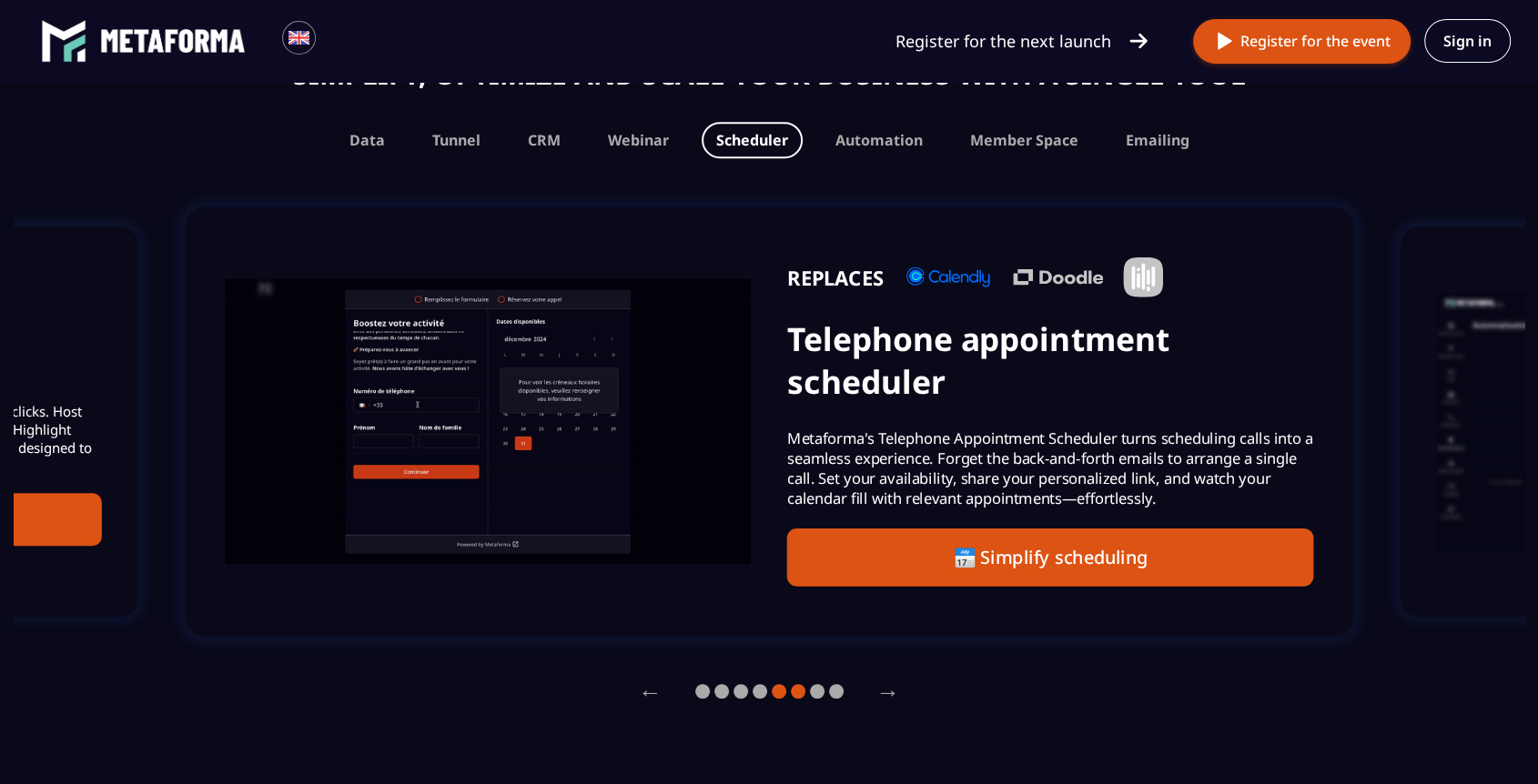click 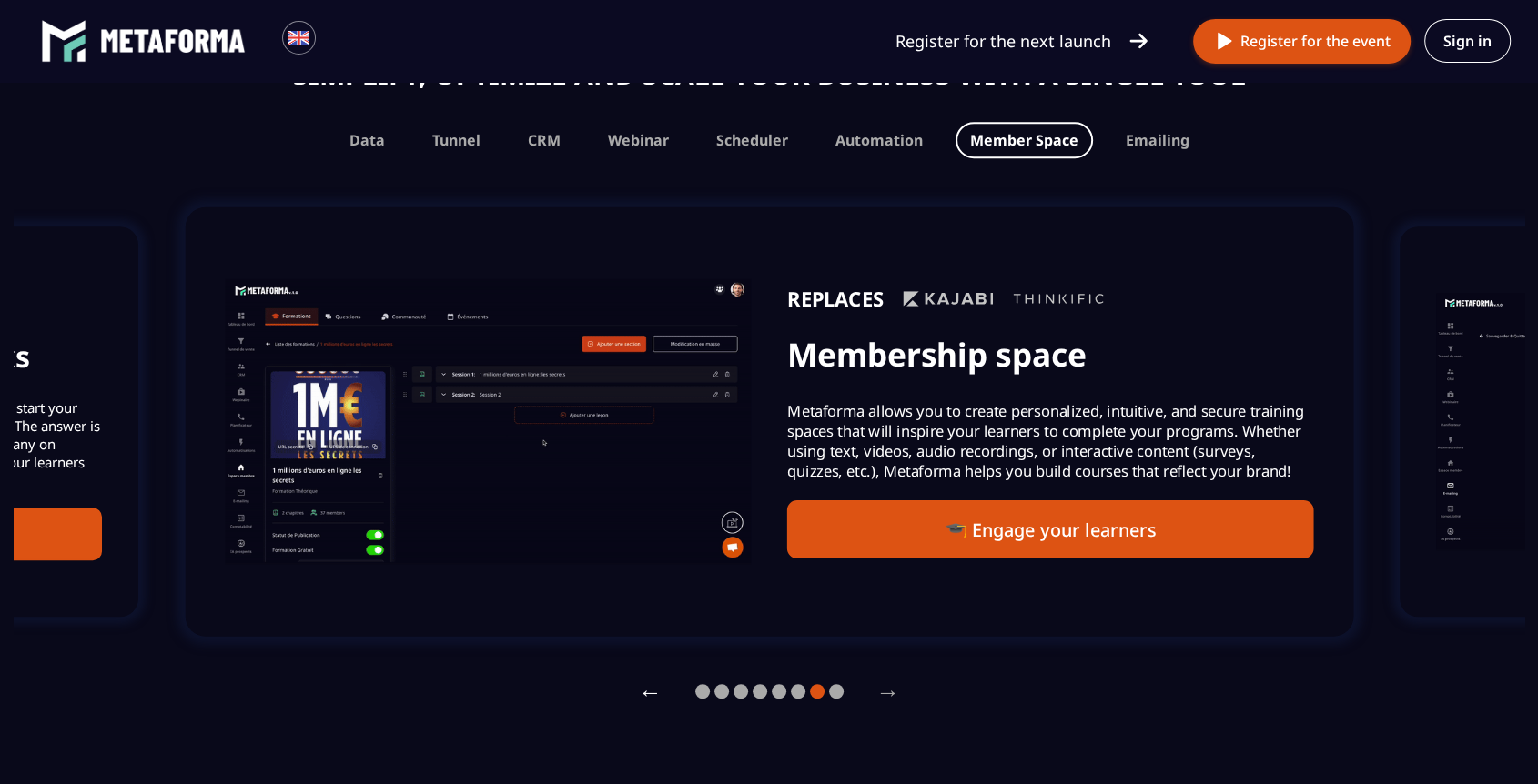 click on "←" at bounding box center [651, 691] 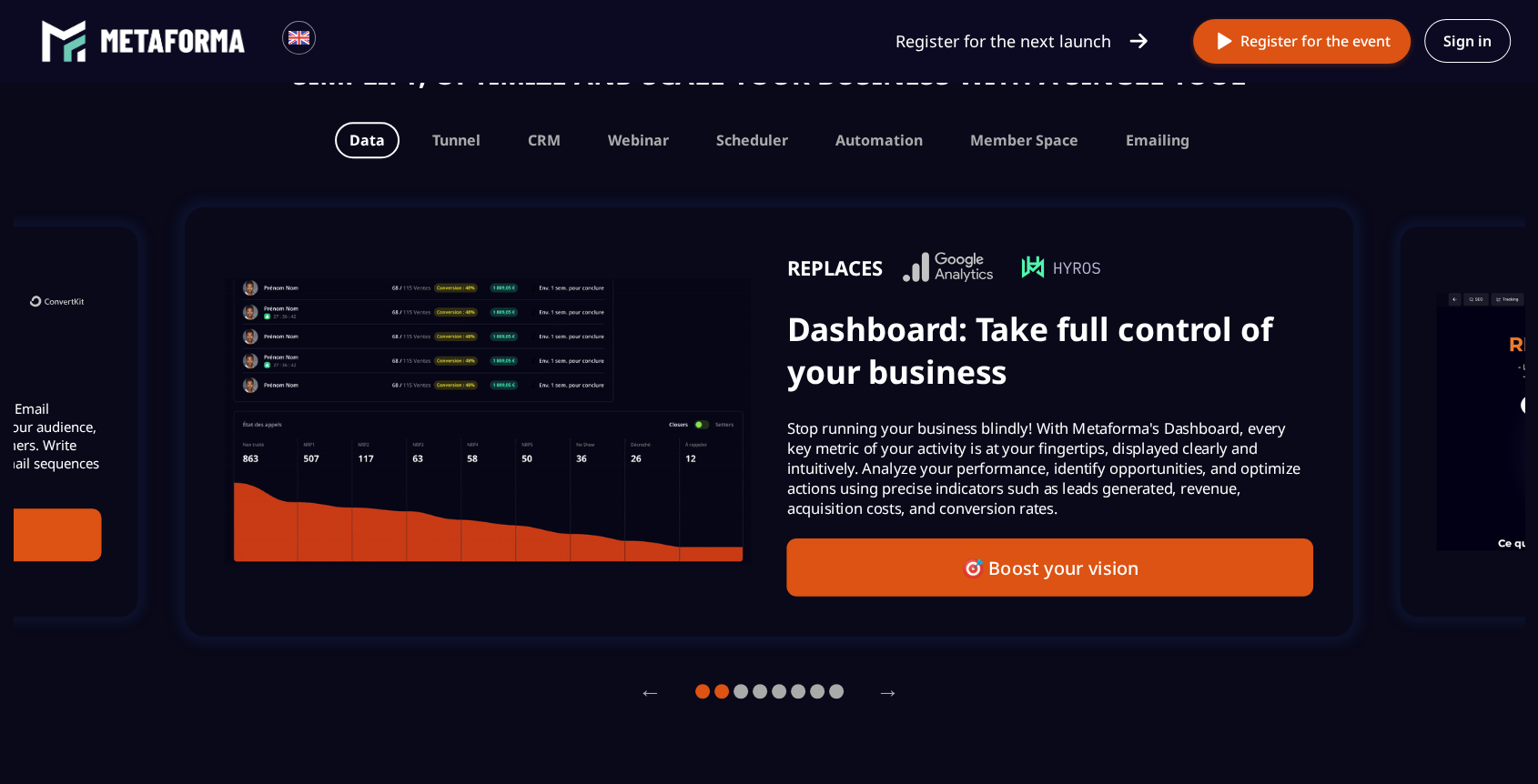 click 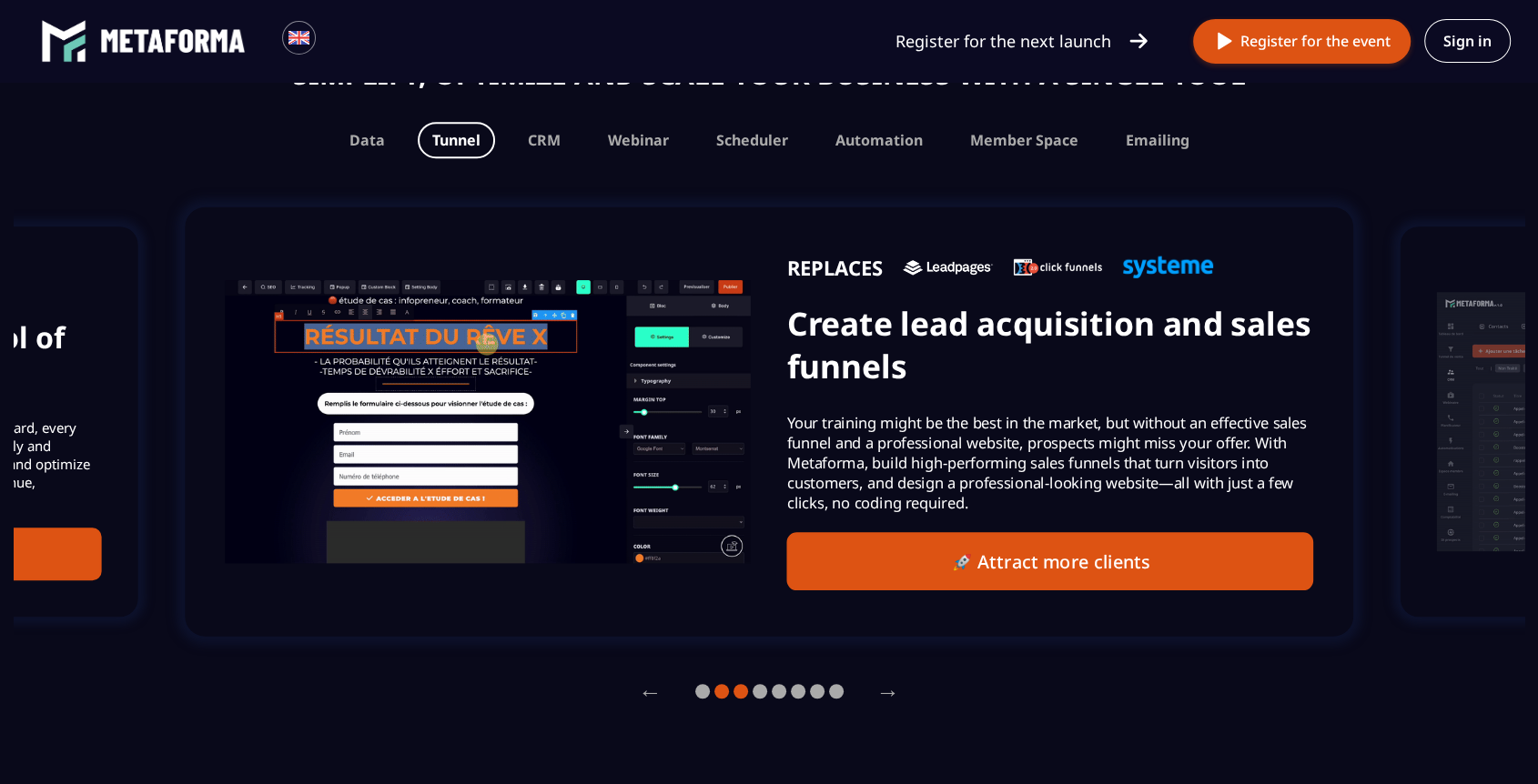 click 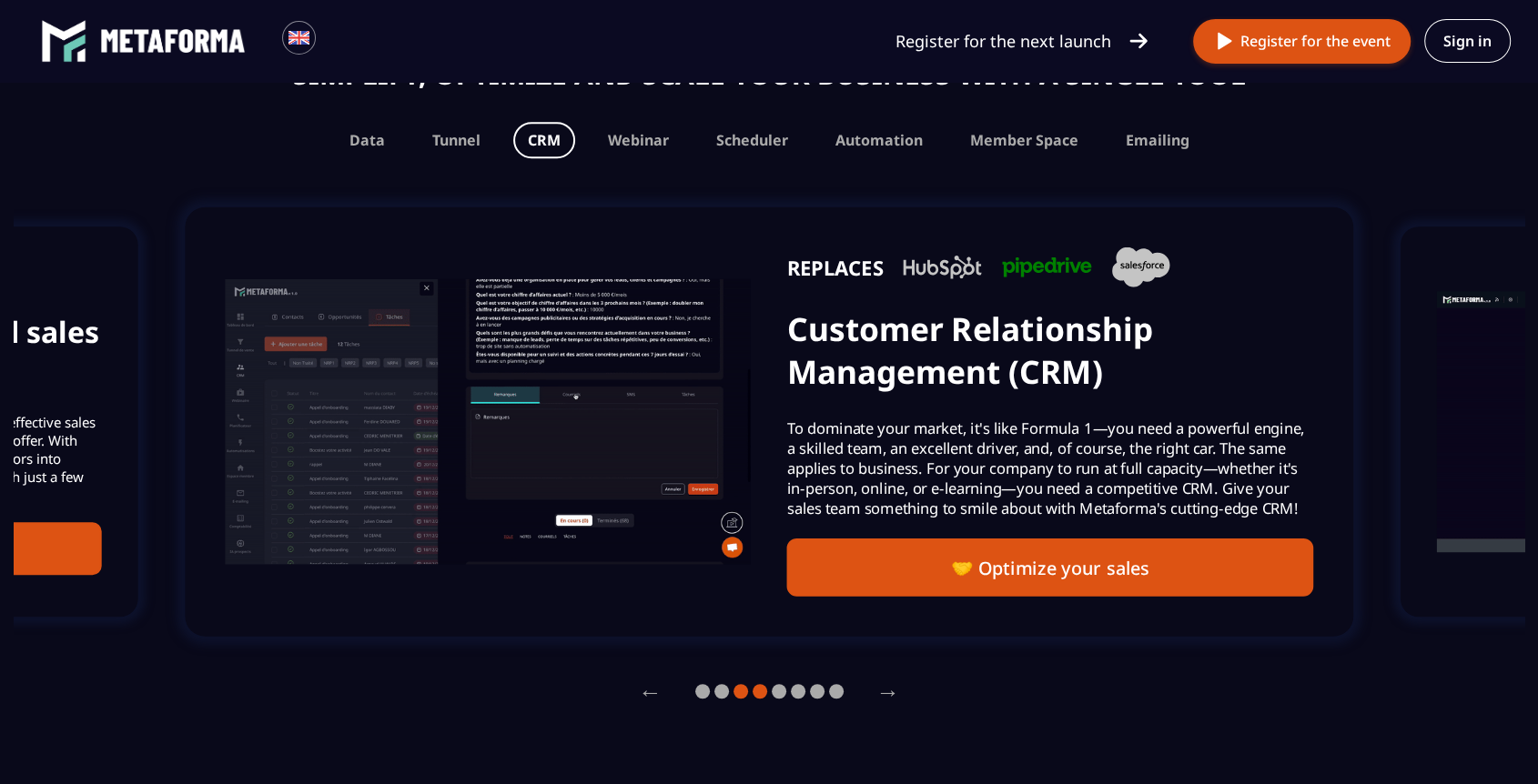 click 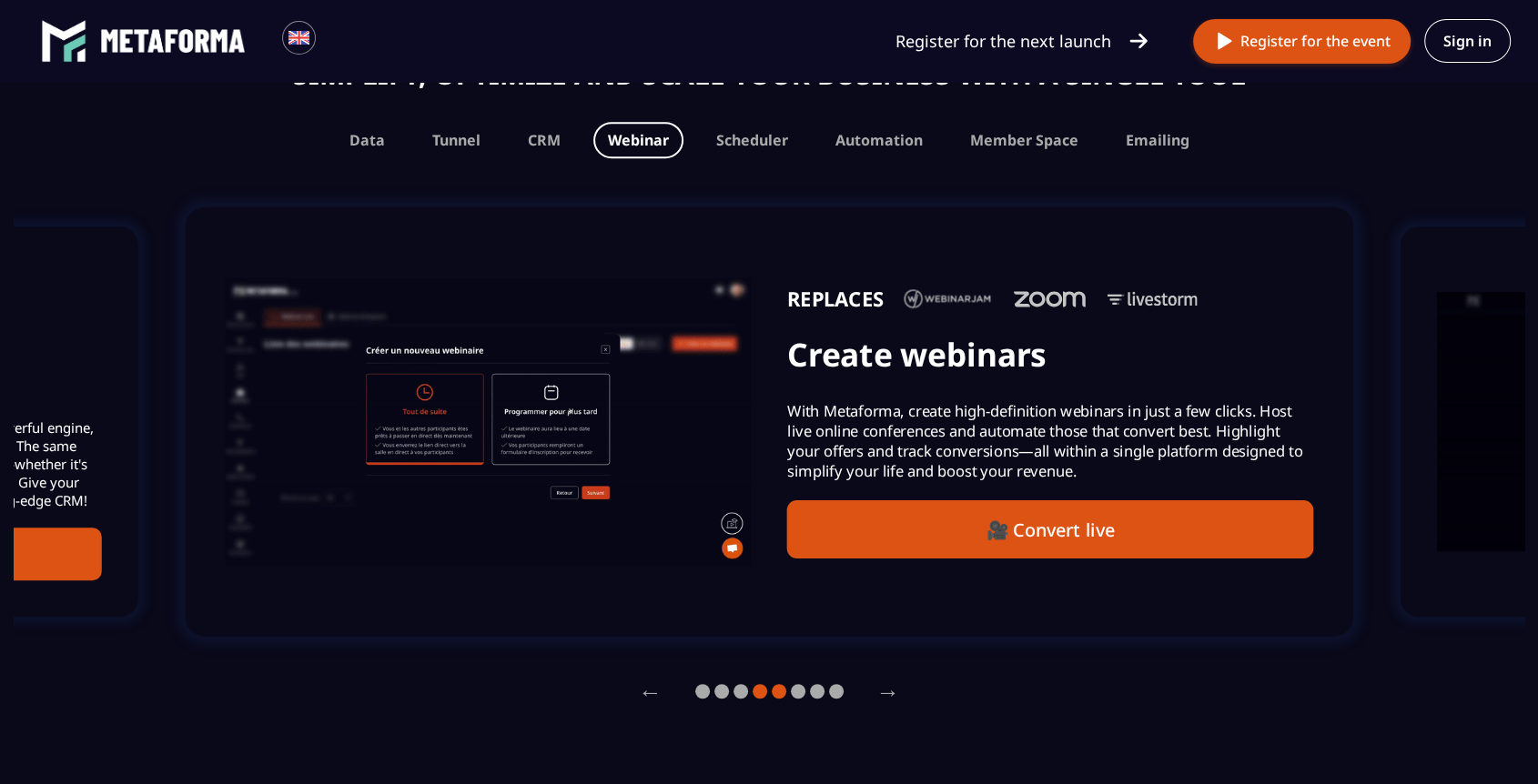 click 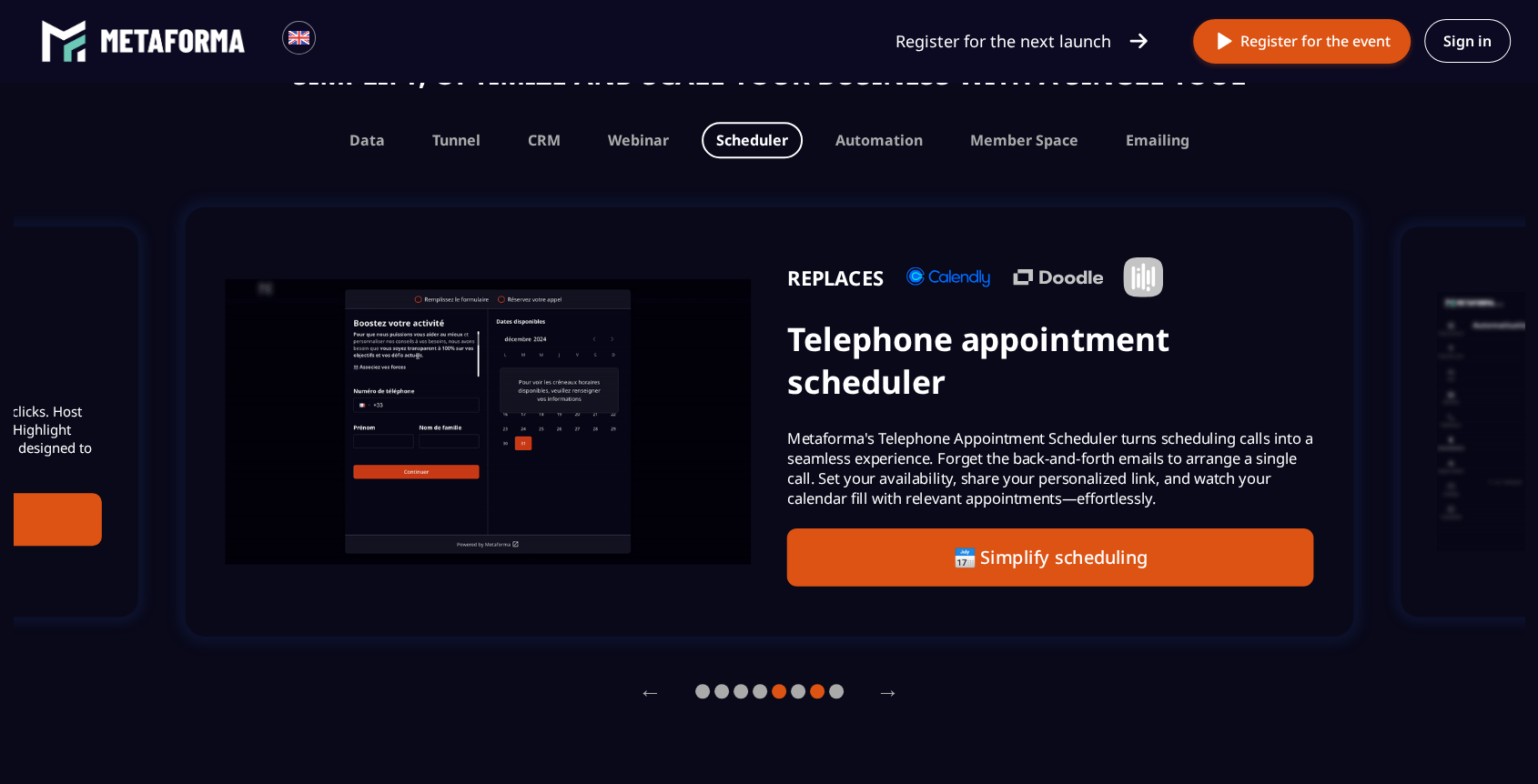 click 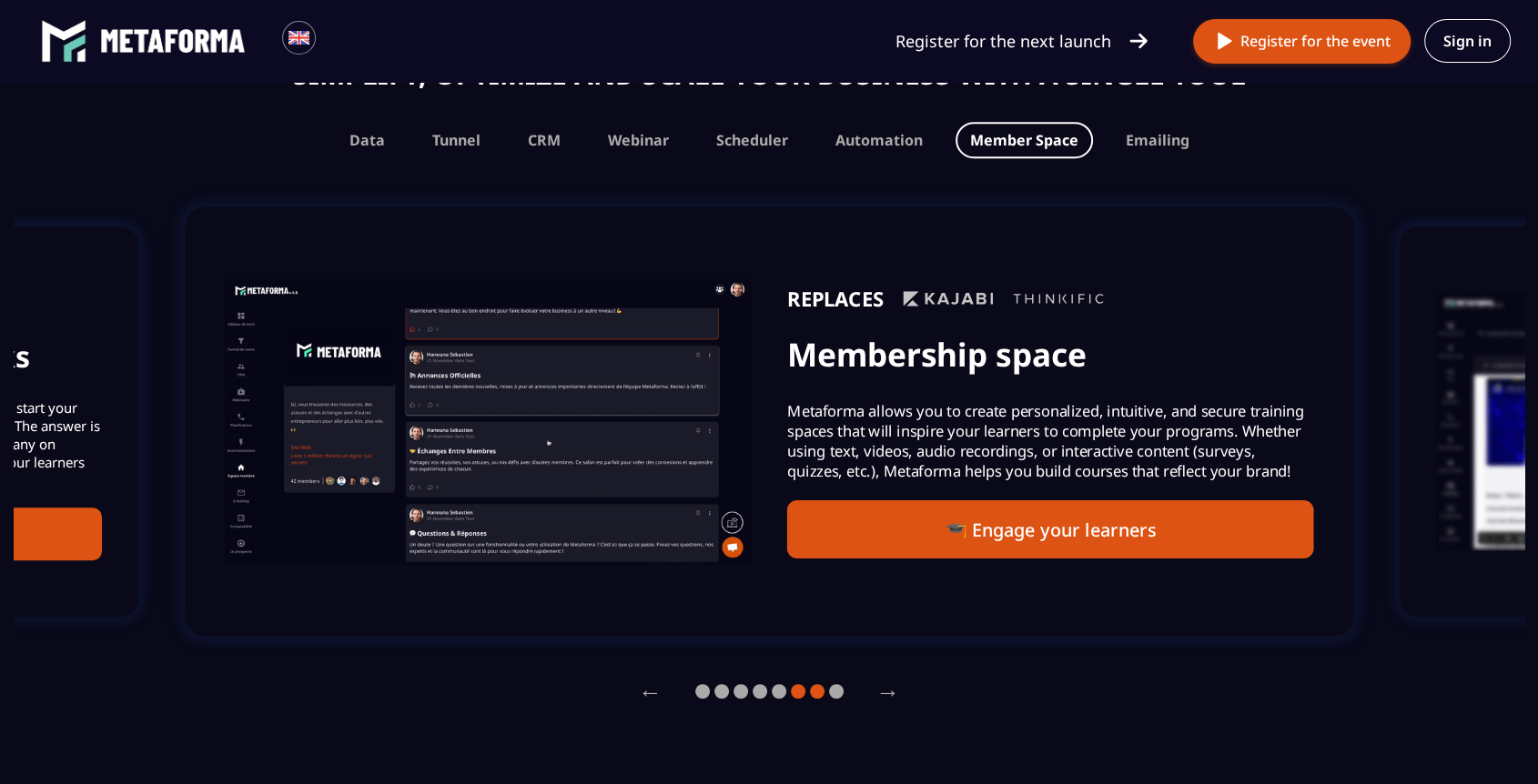 click 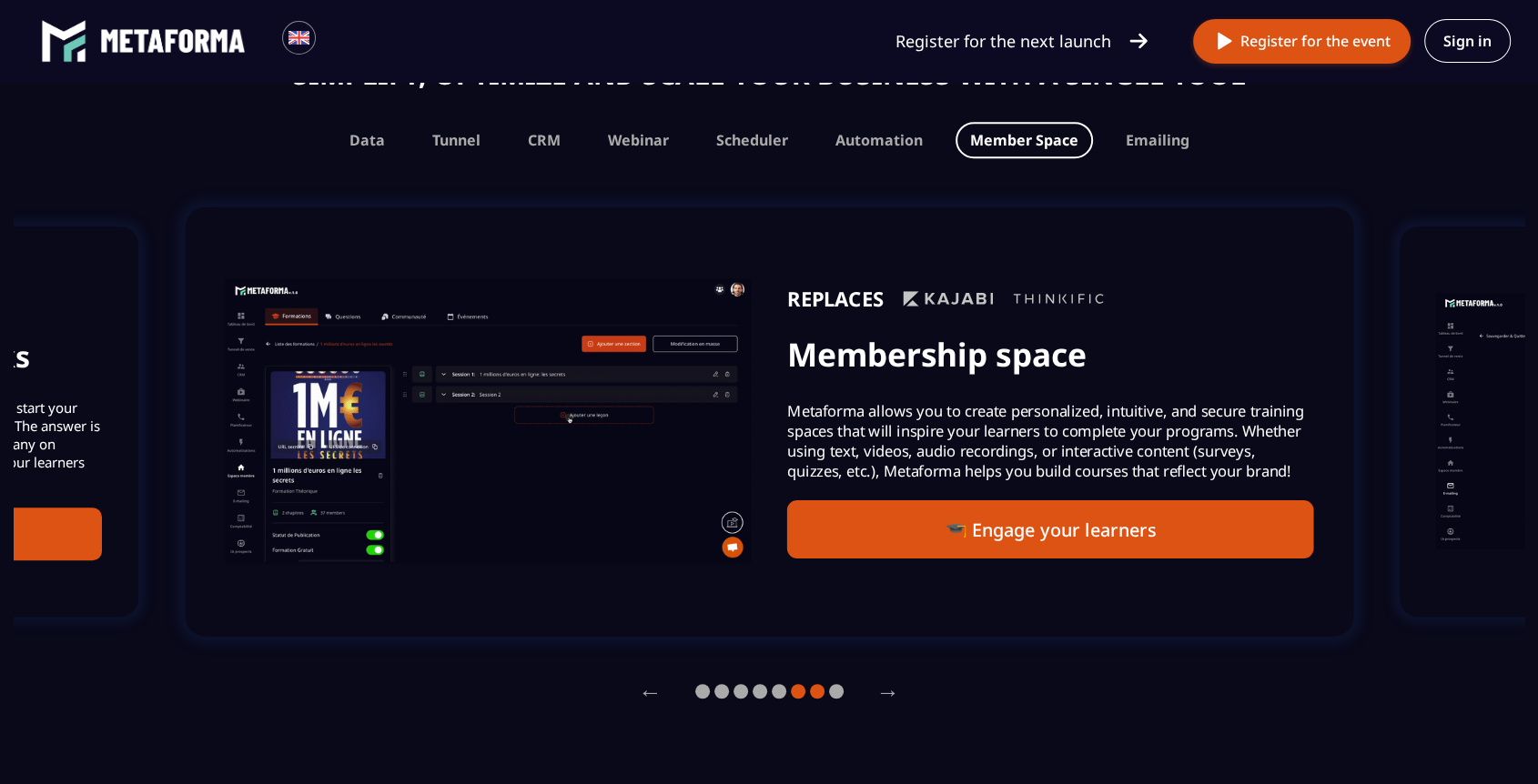 click 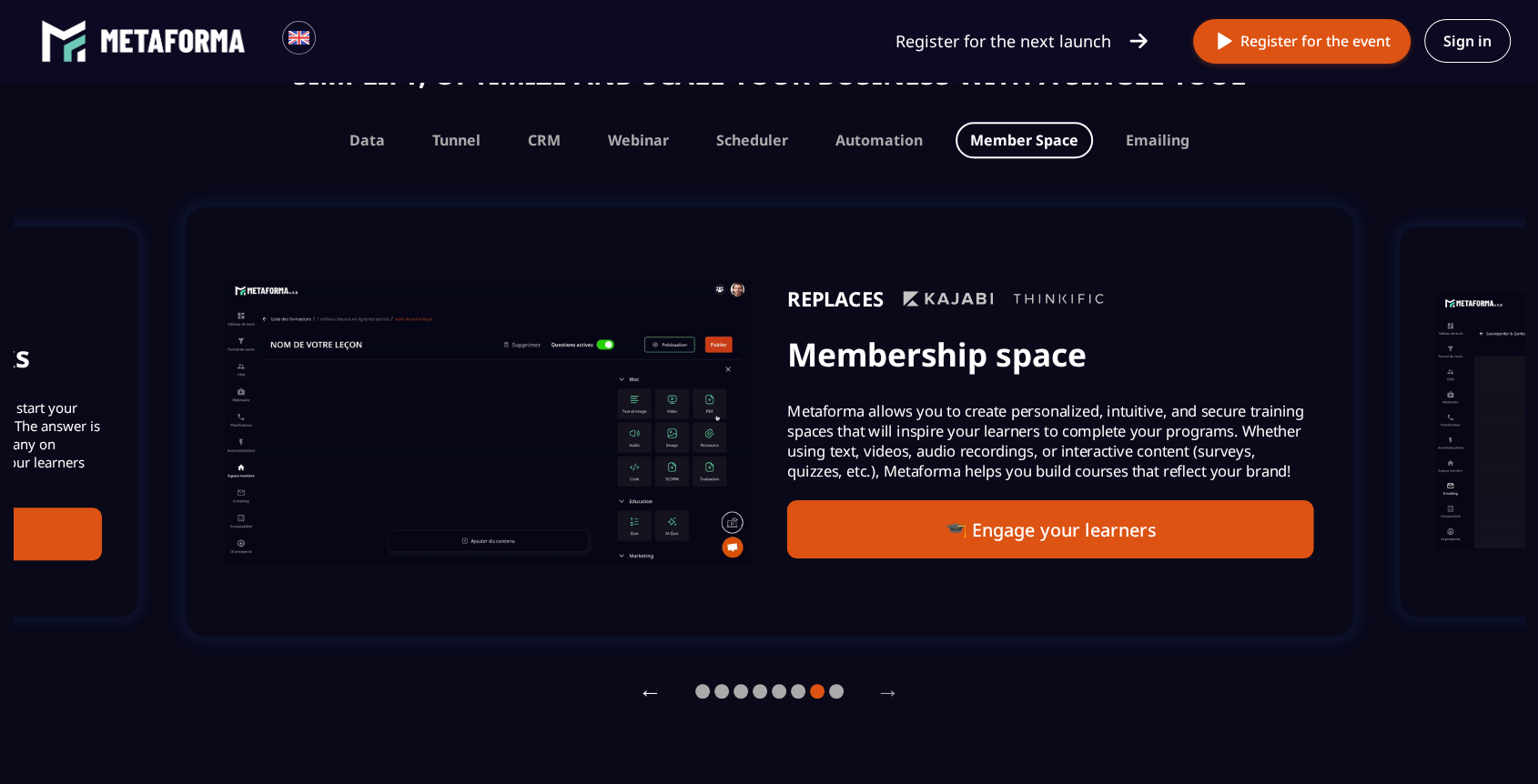 click on "←" at bounding box center [651, 691] 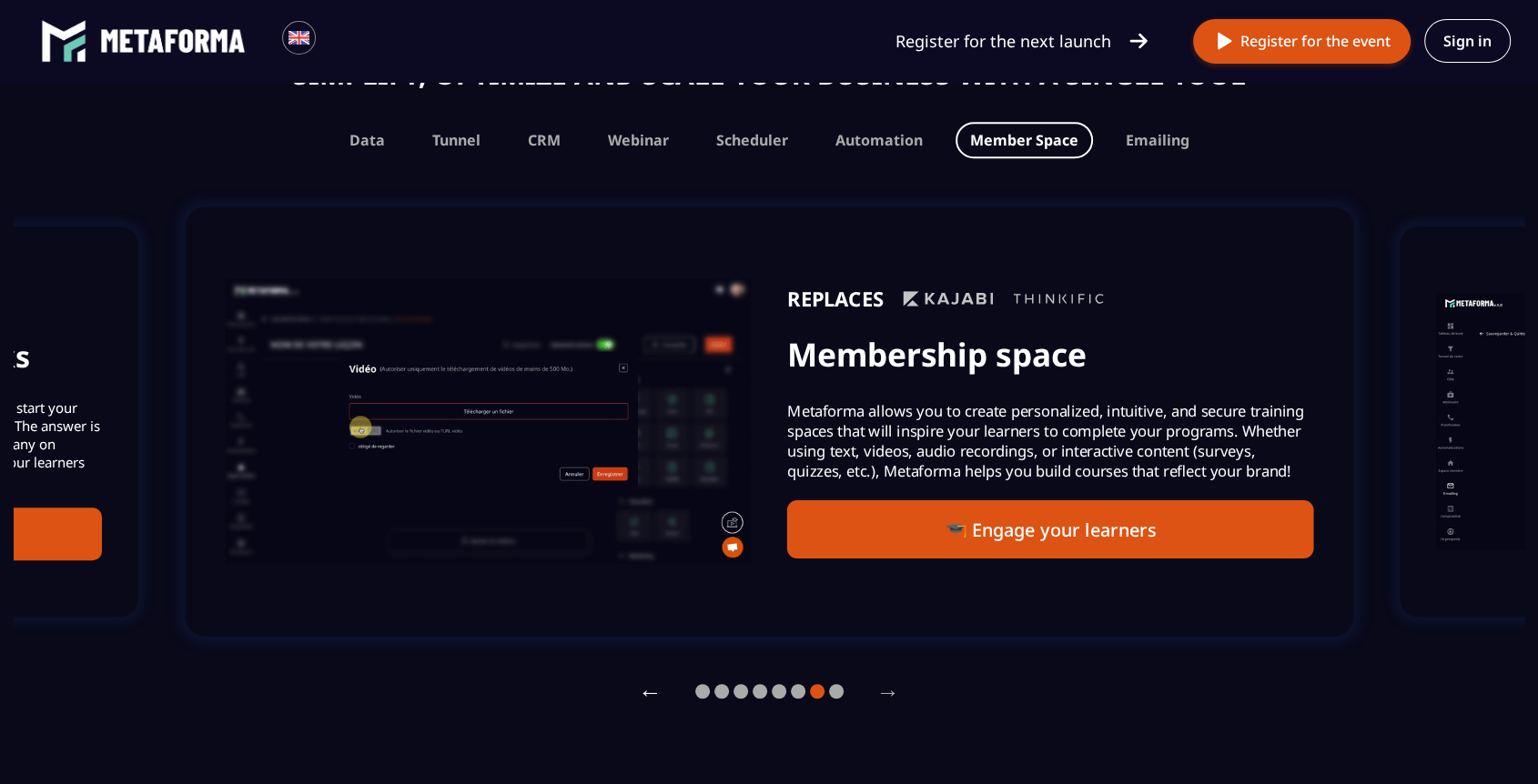 click on "←" at bounding box center [651, 691] 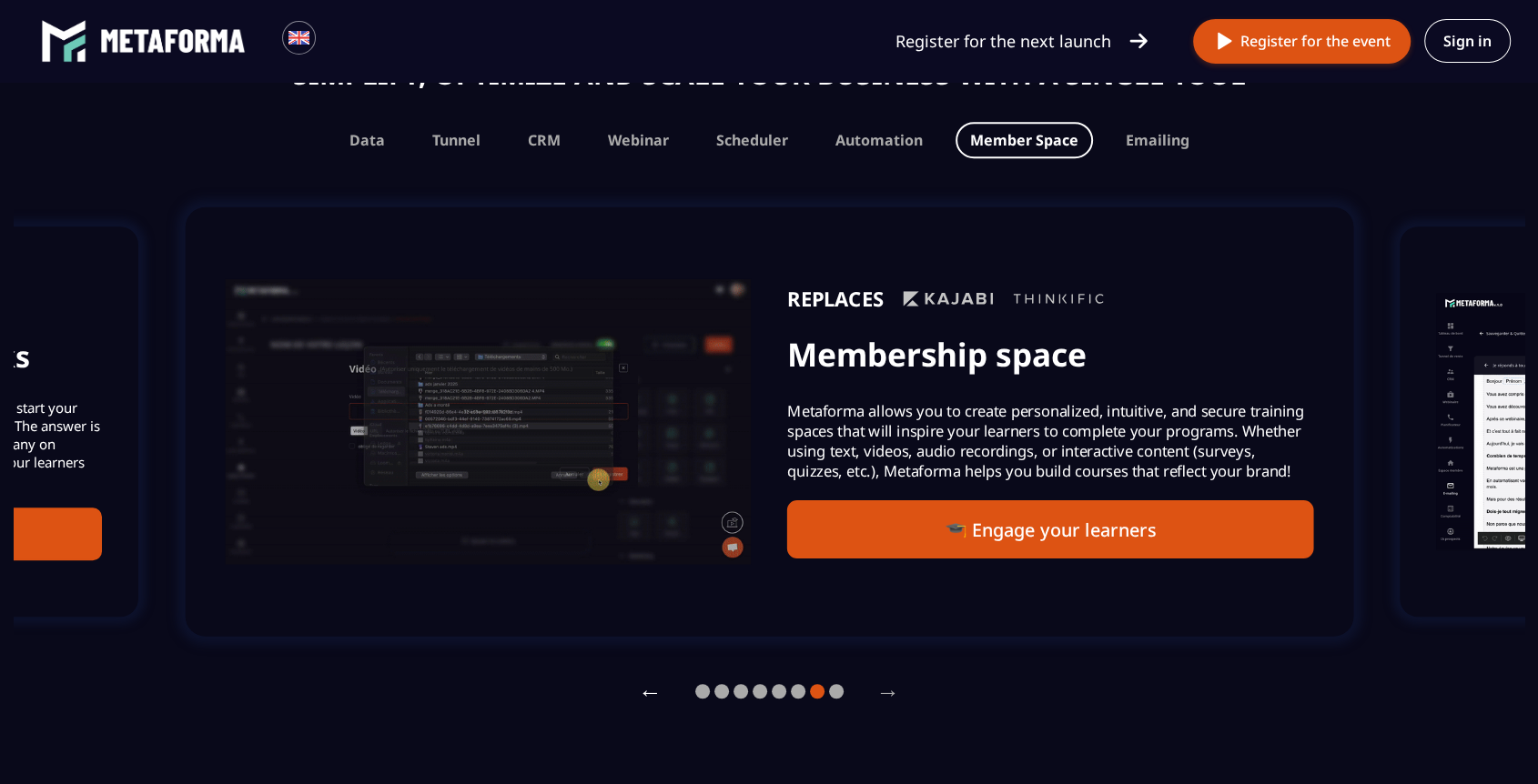 click on "←" at bounding box center (651, 691) 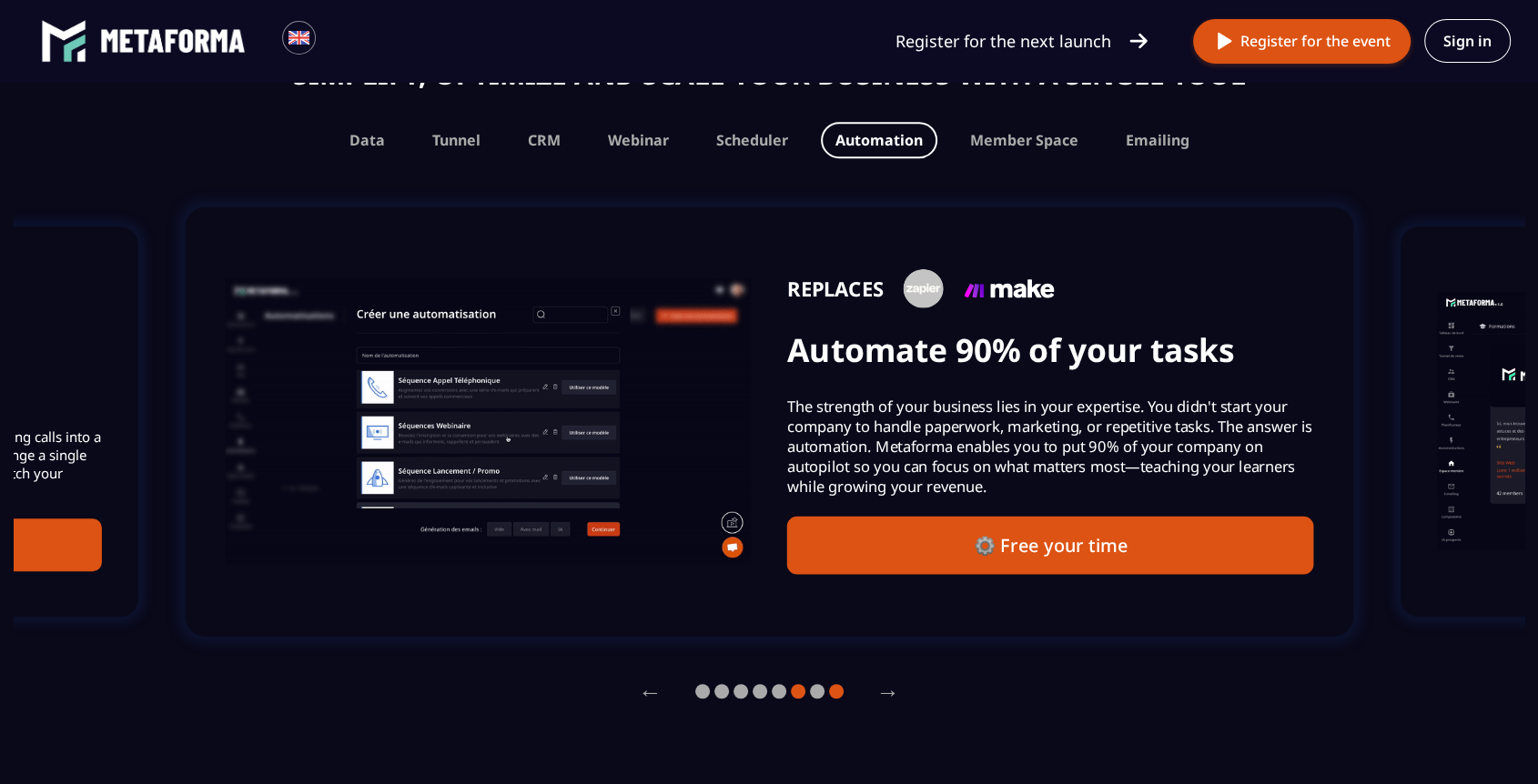 click 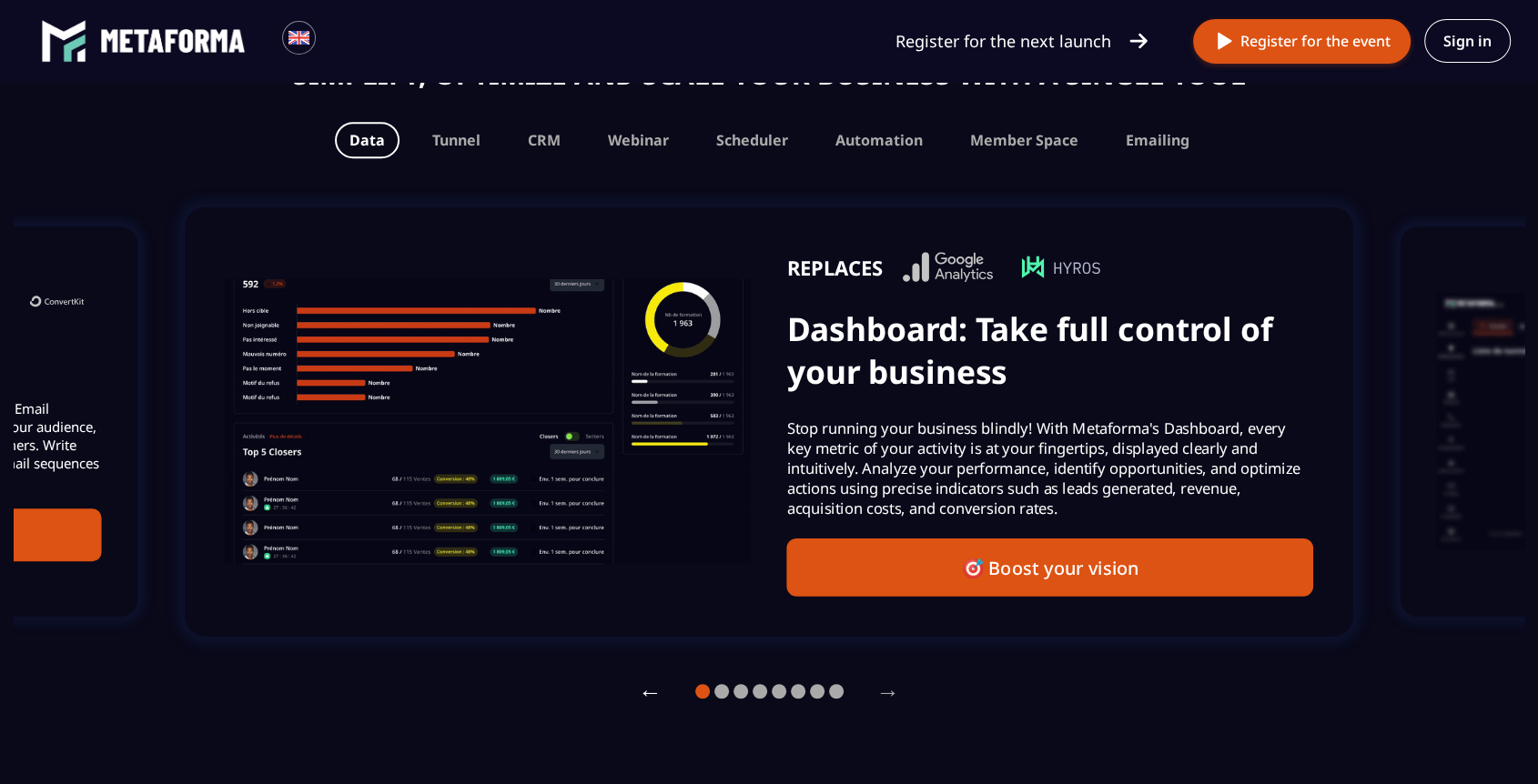 click on "←" at bounding box center [651, 691] 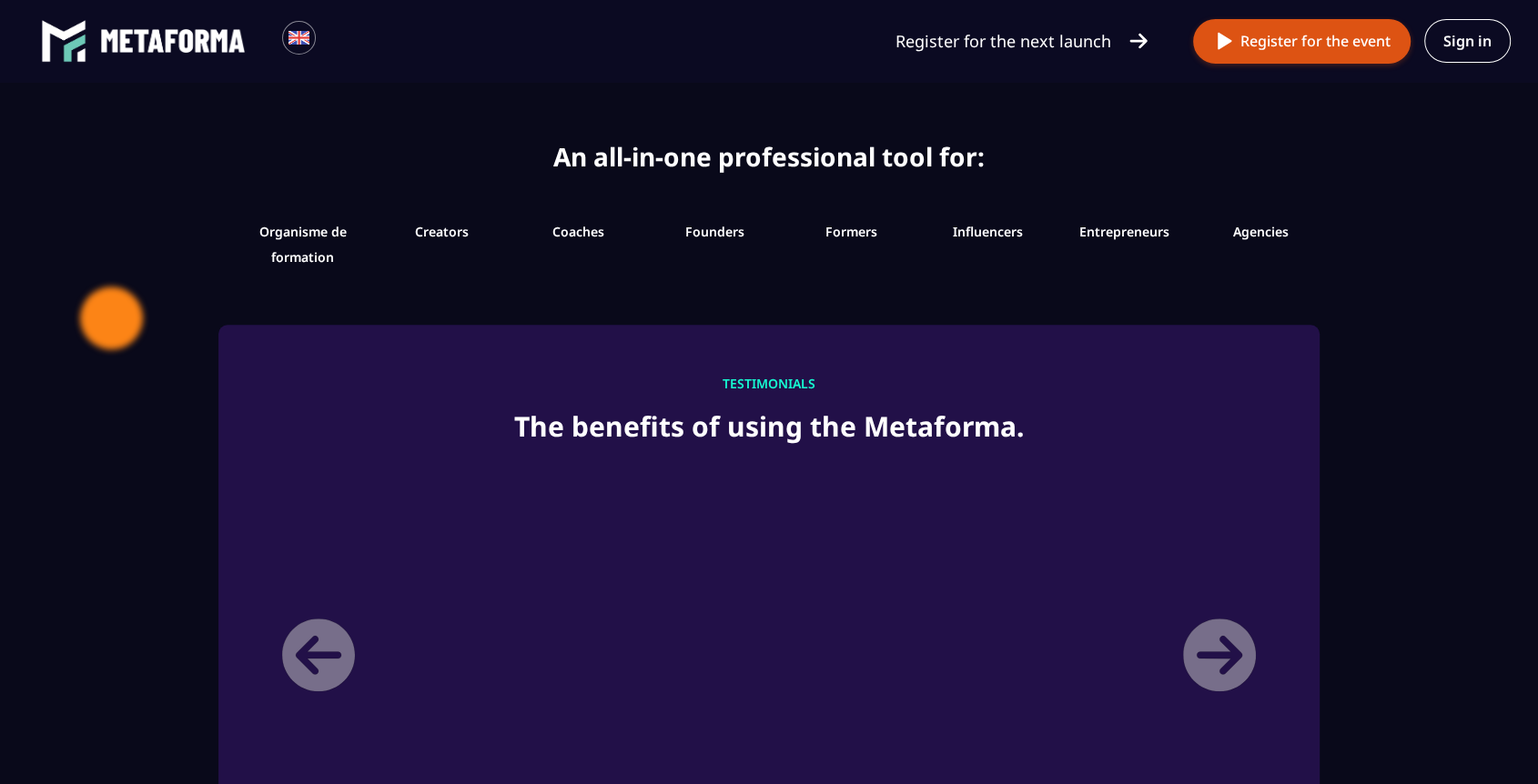 scroll, scrollTop: 1838, scrollLeft: 0, axis: vertical 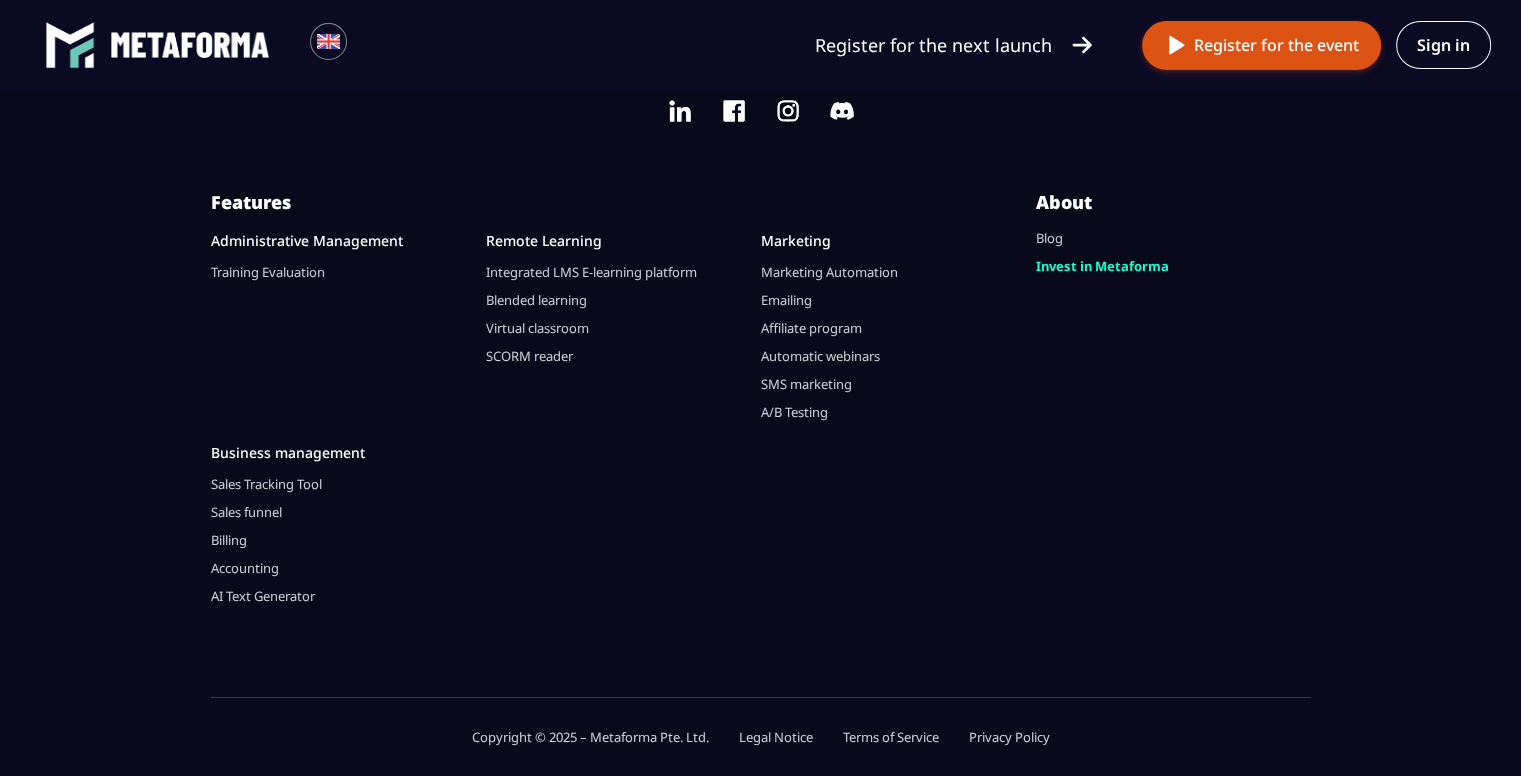 click on "About Blog Invest in Metaforma" at bounding box center (1173, 245) 